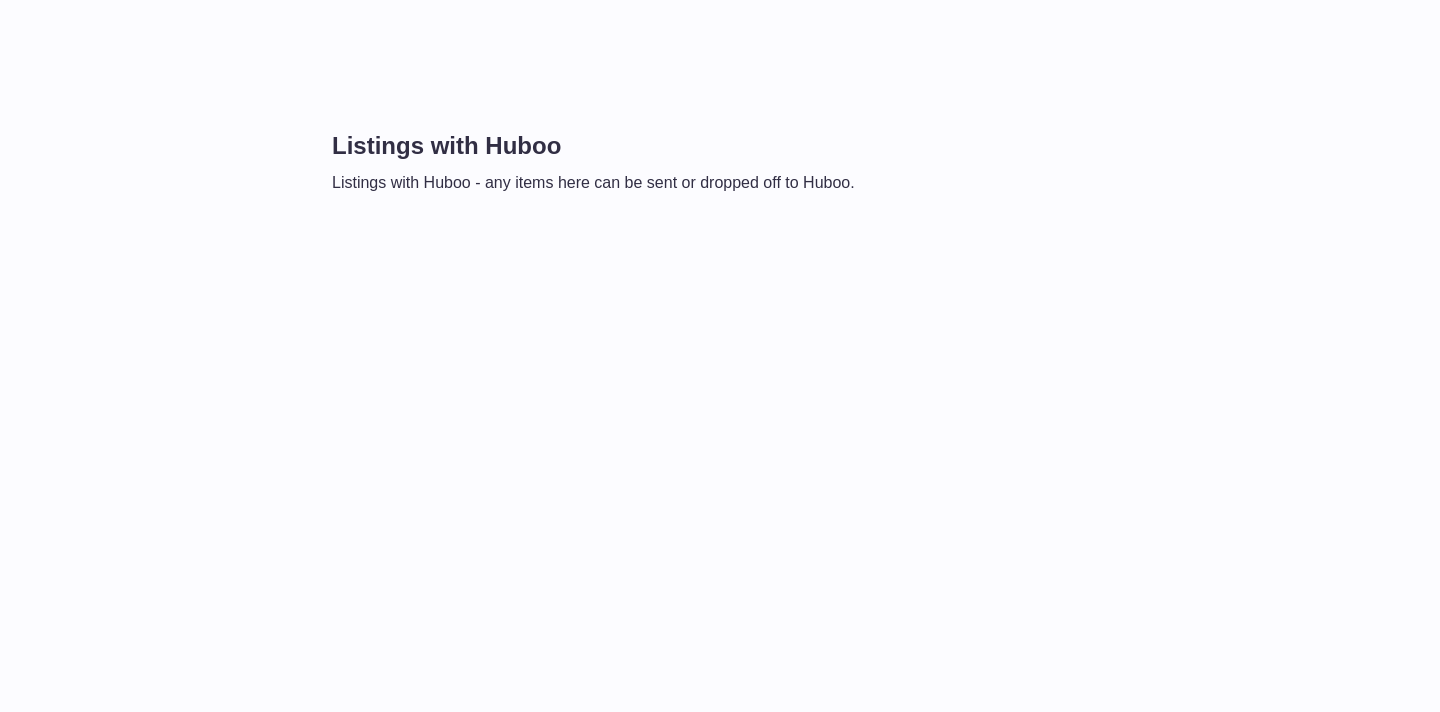scroll, scrollTop: 0, scrollLeft: 0, axis: both 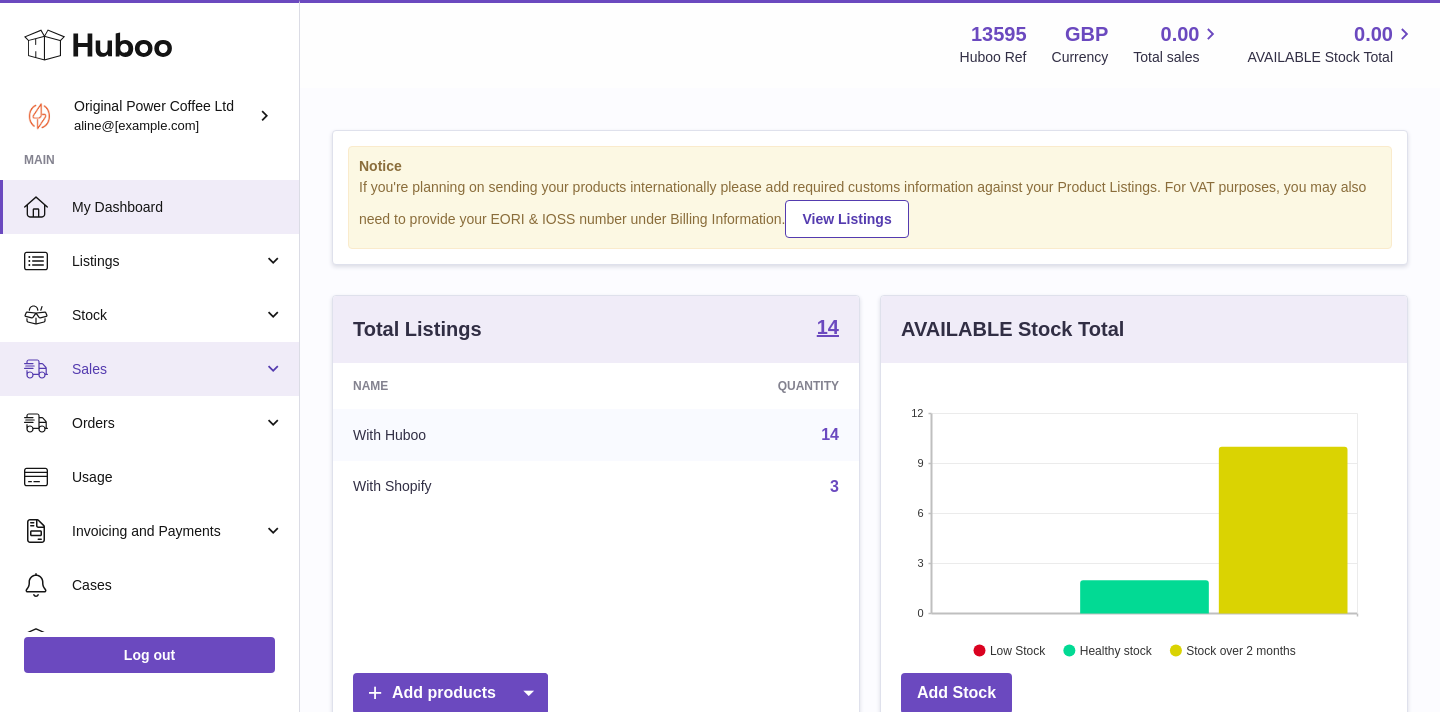 click on "Sales" at bounding box center (149, 369) 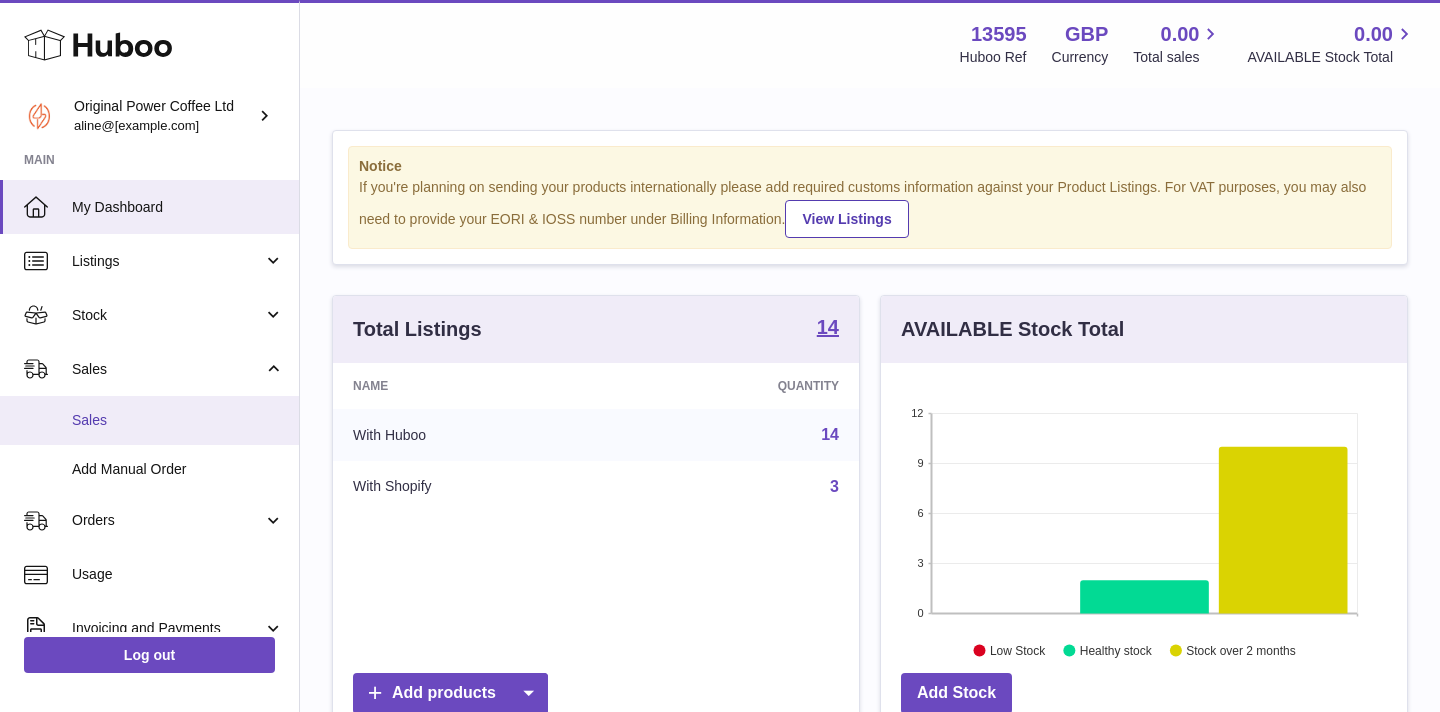 click on "Sales" at bounding box center [178, 420] 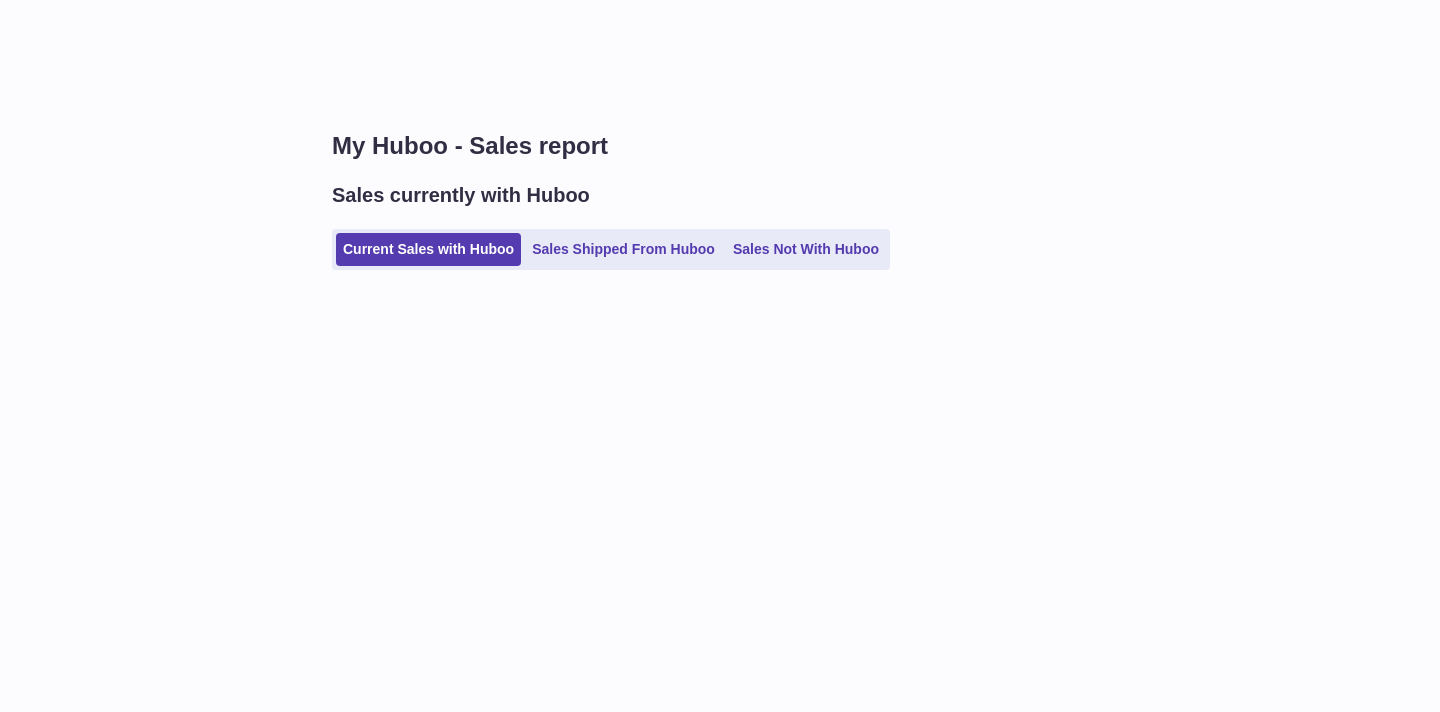 scroll, scrollTop: 0, scrollLeft: 0, axis: both 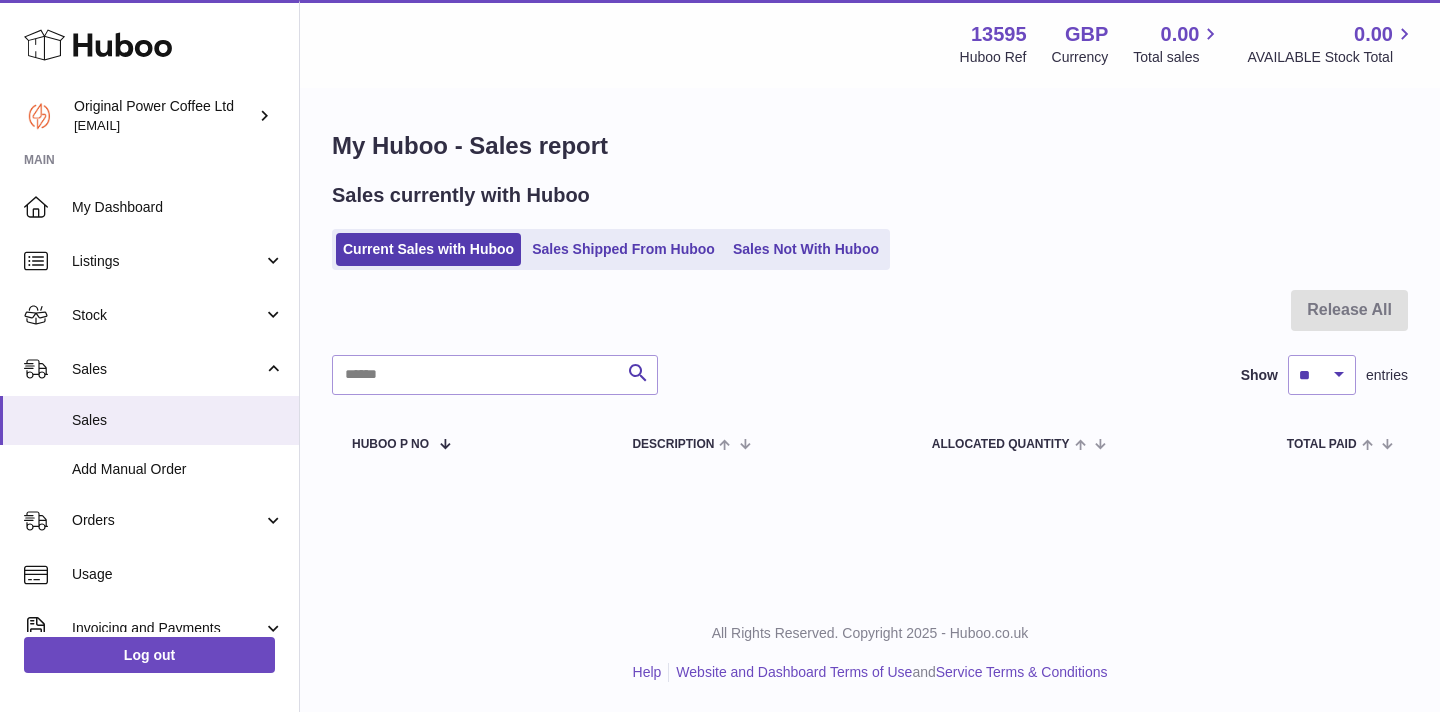 click on "Sales currently with Huboo
Current Sales with Huboo
Sales Shipped From Huboo
Sales Not With Huboo" at bounding box center (870, 226) 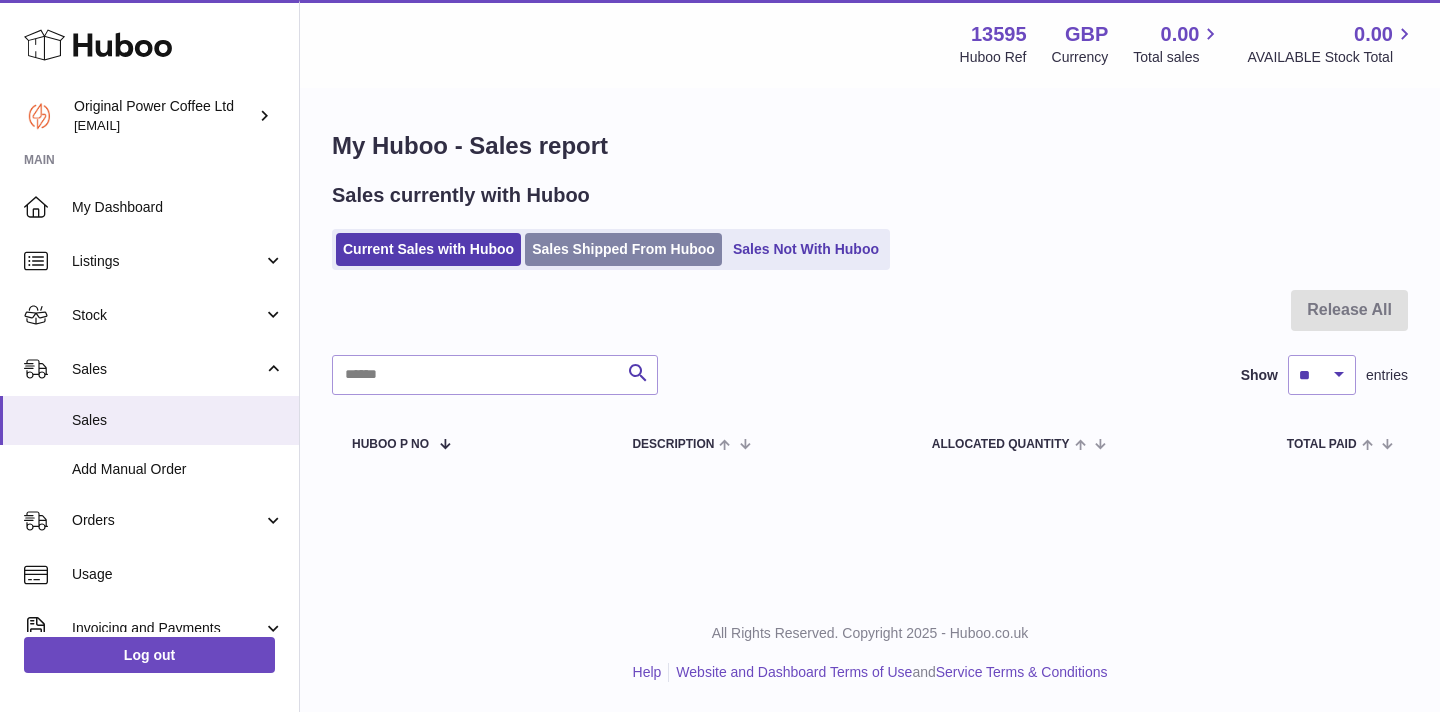 click on "Sales Shipped From Huboo" at bounding box center [623, 249] 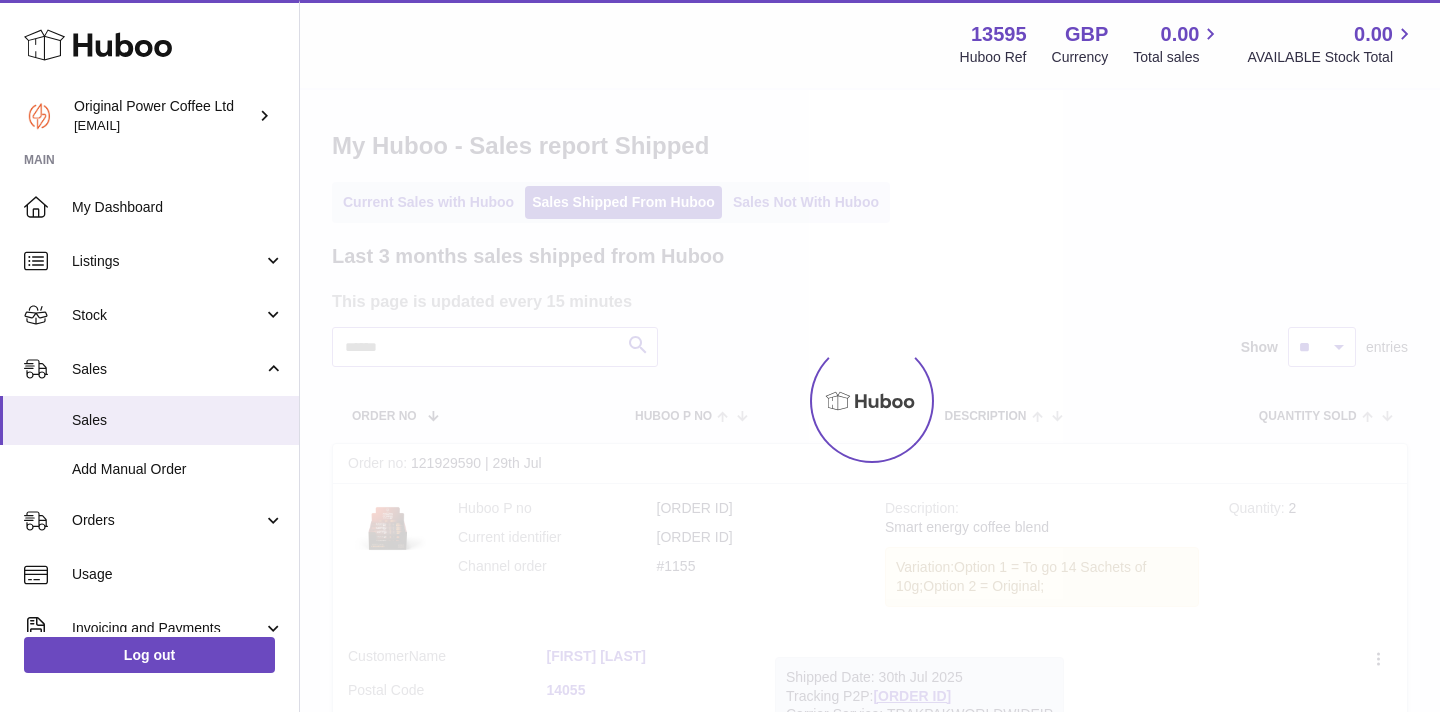 scroll, scrollTop: 0, scrollLeft: 0, axis: both 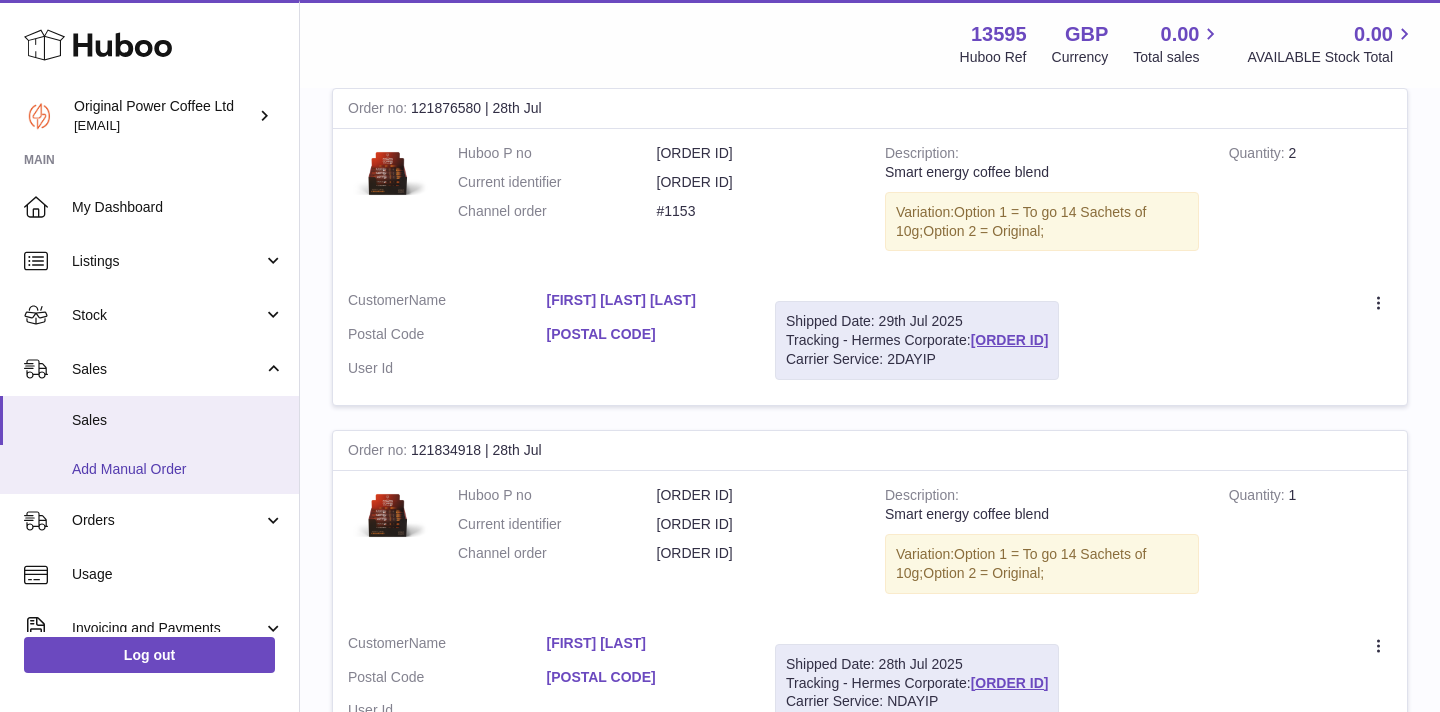 click on "Add Manual Order" at bounding box center [178, 469] 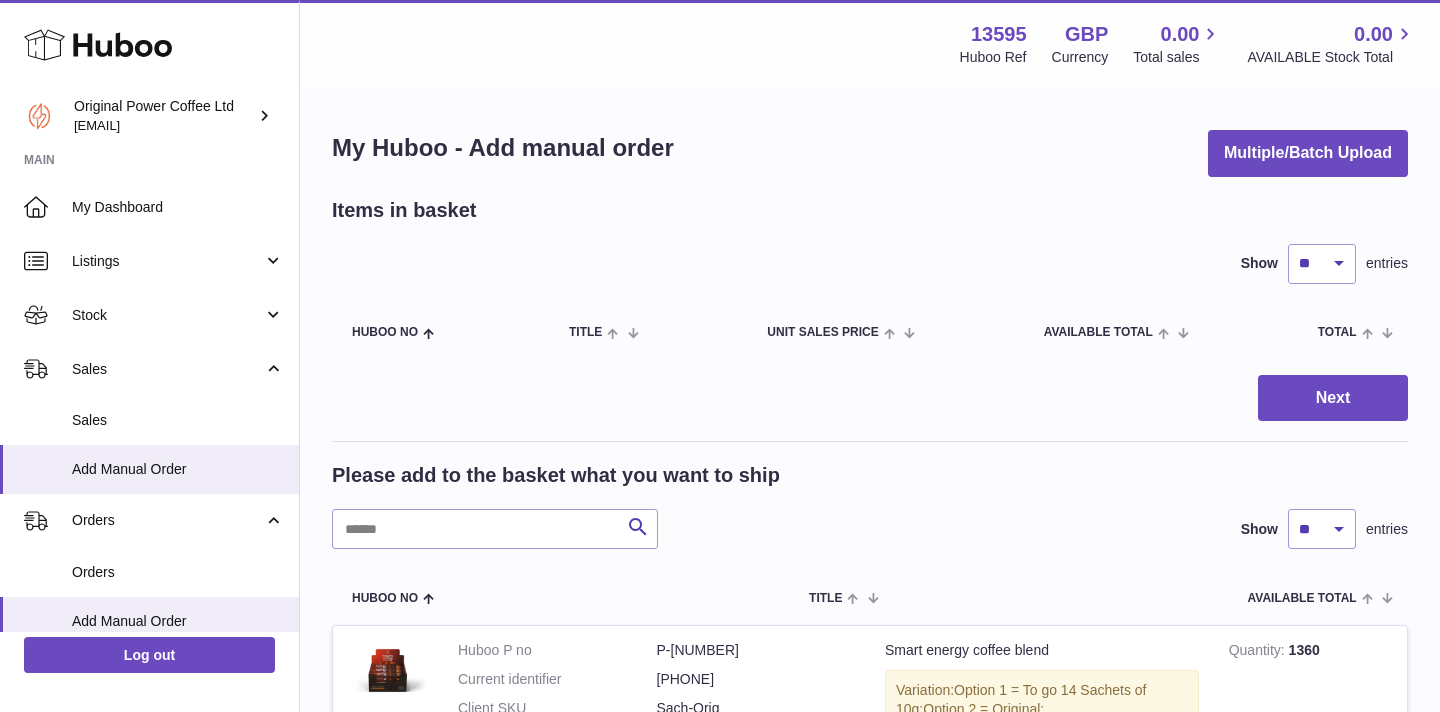 scroll, scrollTop: 0, scrollLeft: 0, axis: both 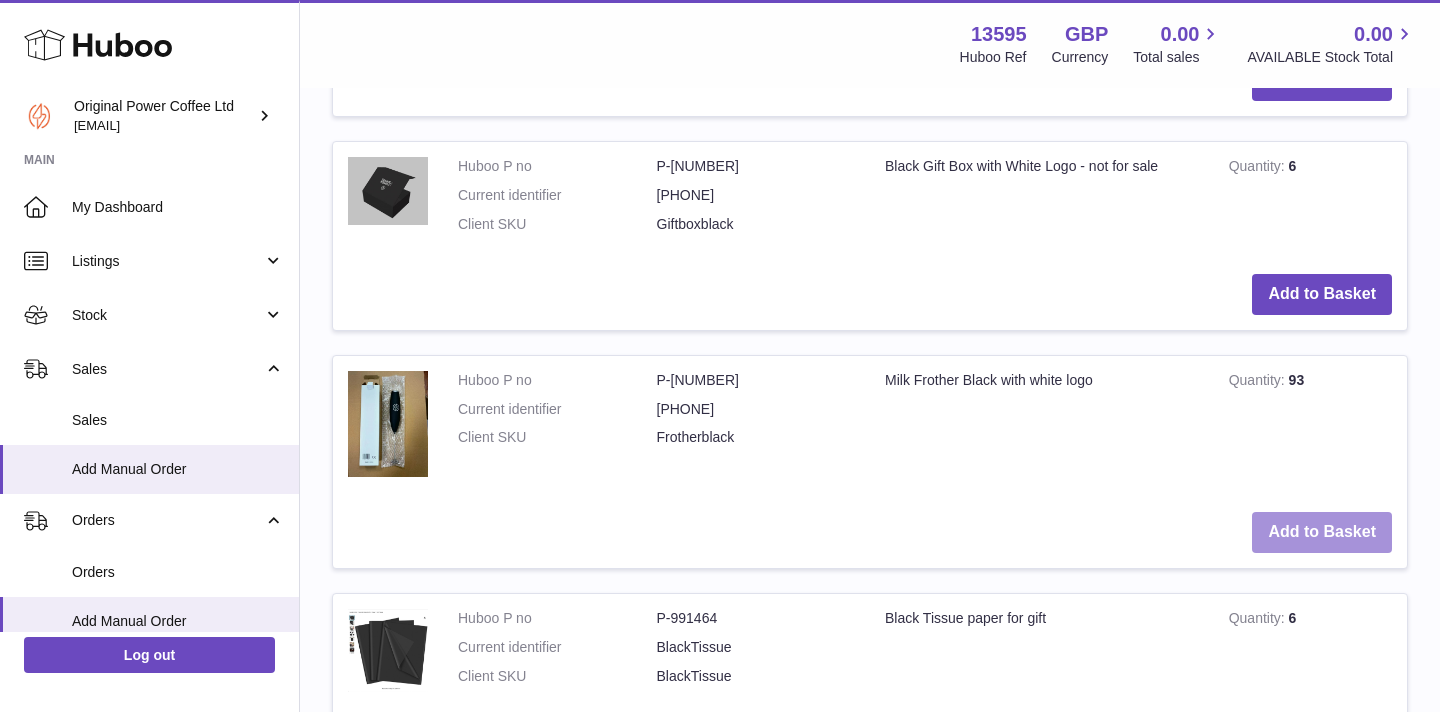 click on "Add to Basket" at bounding box center (1322, 532) 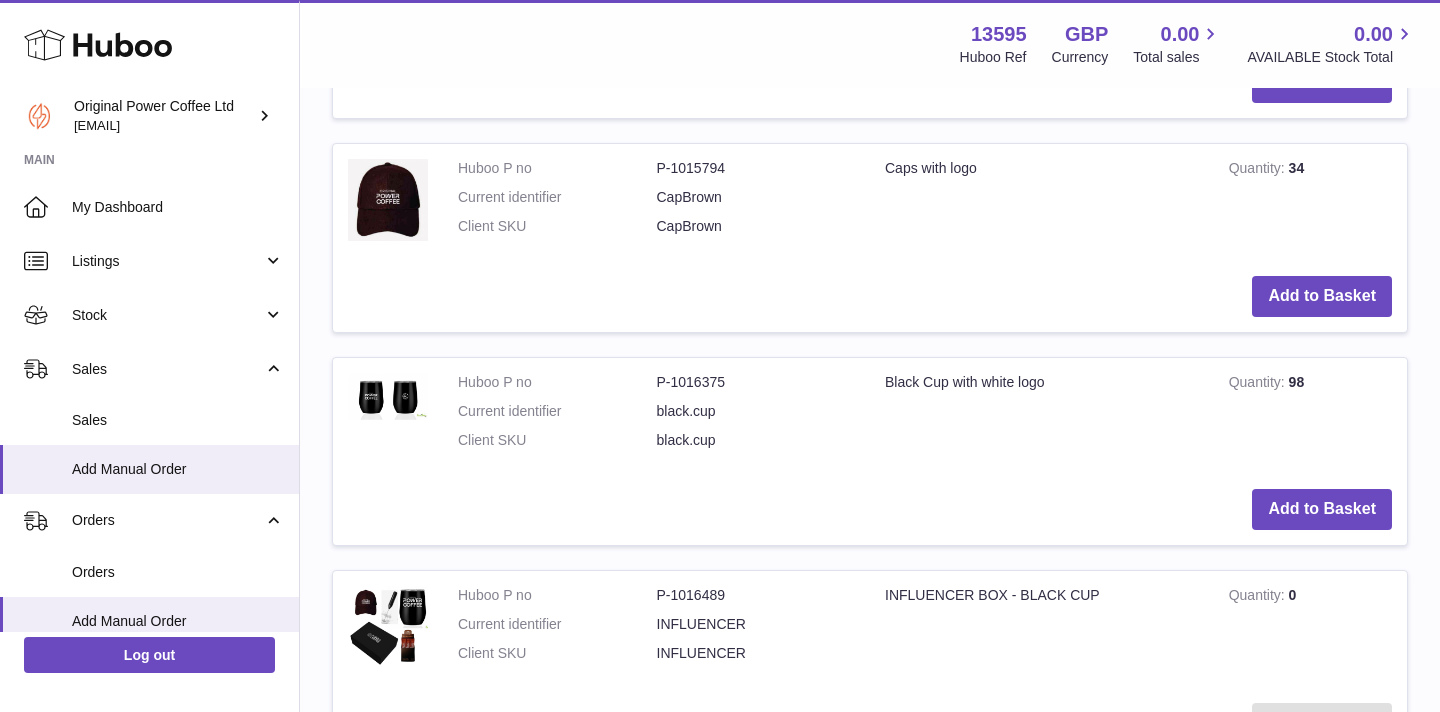 scroll, scrollTop: 2157, scrollLeft: 0, axis: vertical 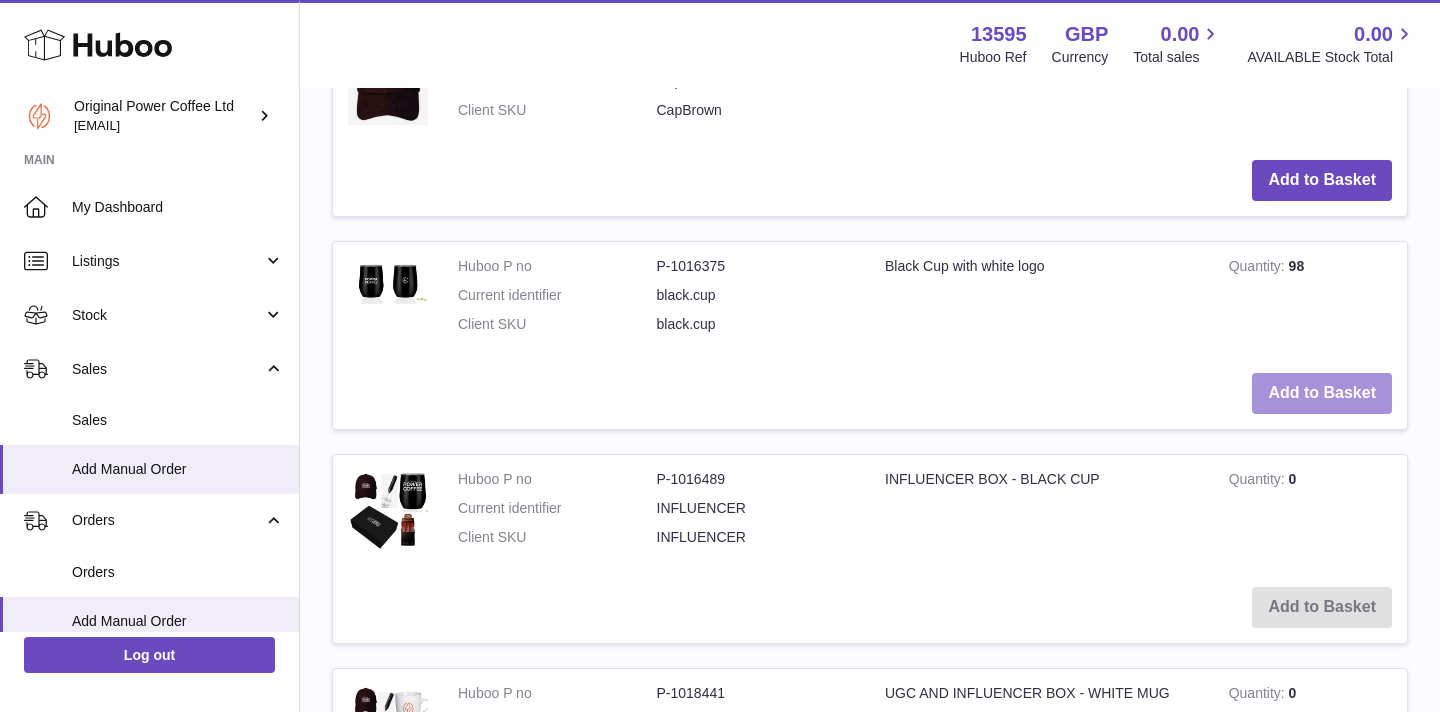 click on "Add to Basket" at bounding box center [1322, 393] 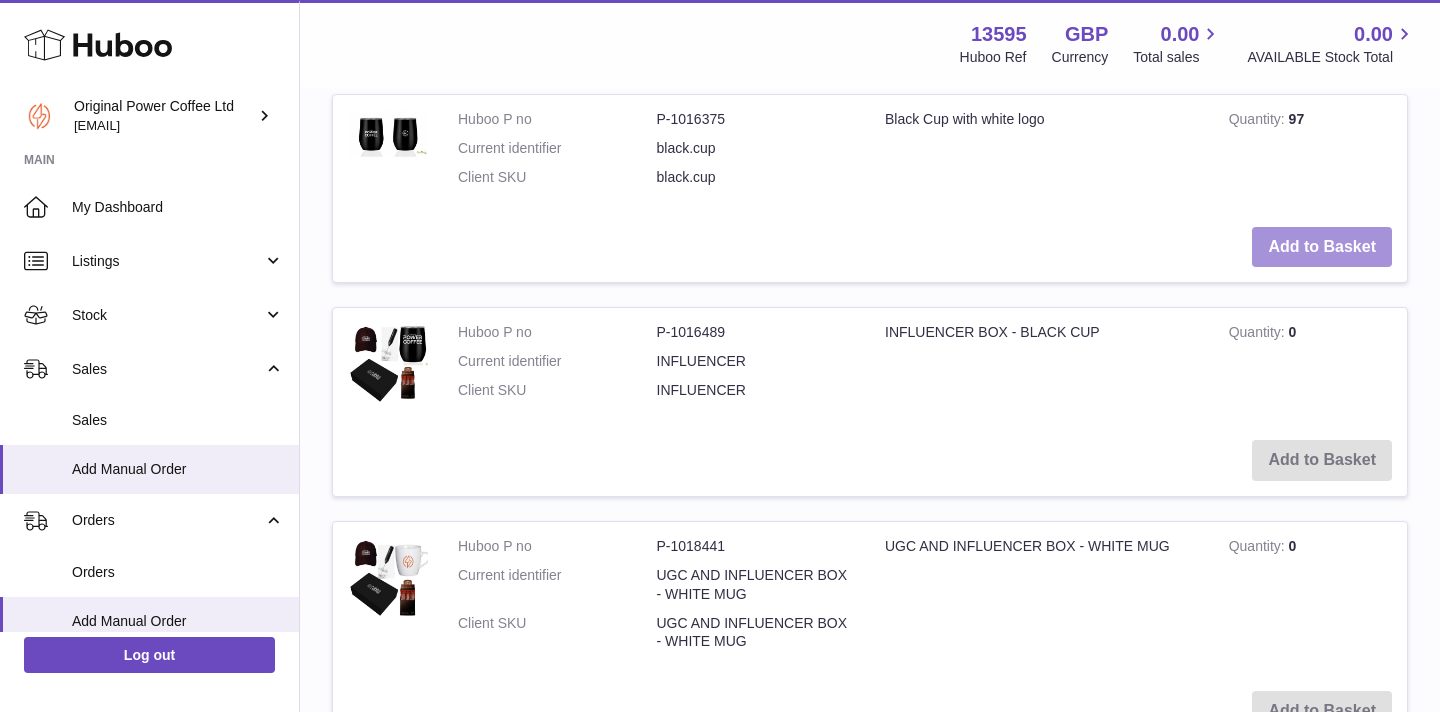 scroll, scrollTop: 2841, scrollLeft: 0, axis: vertical 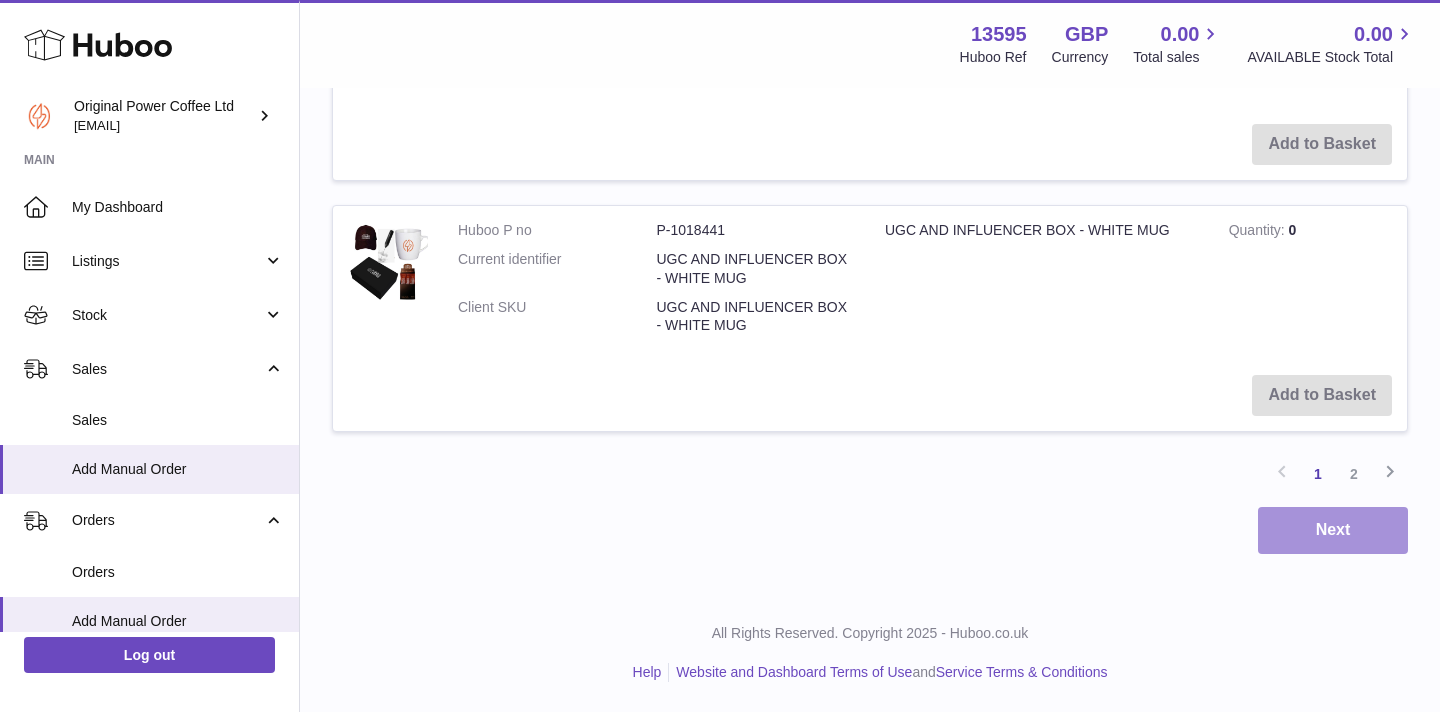 click on "Next" at bounding box center [1333, 530] 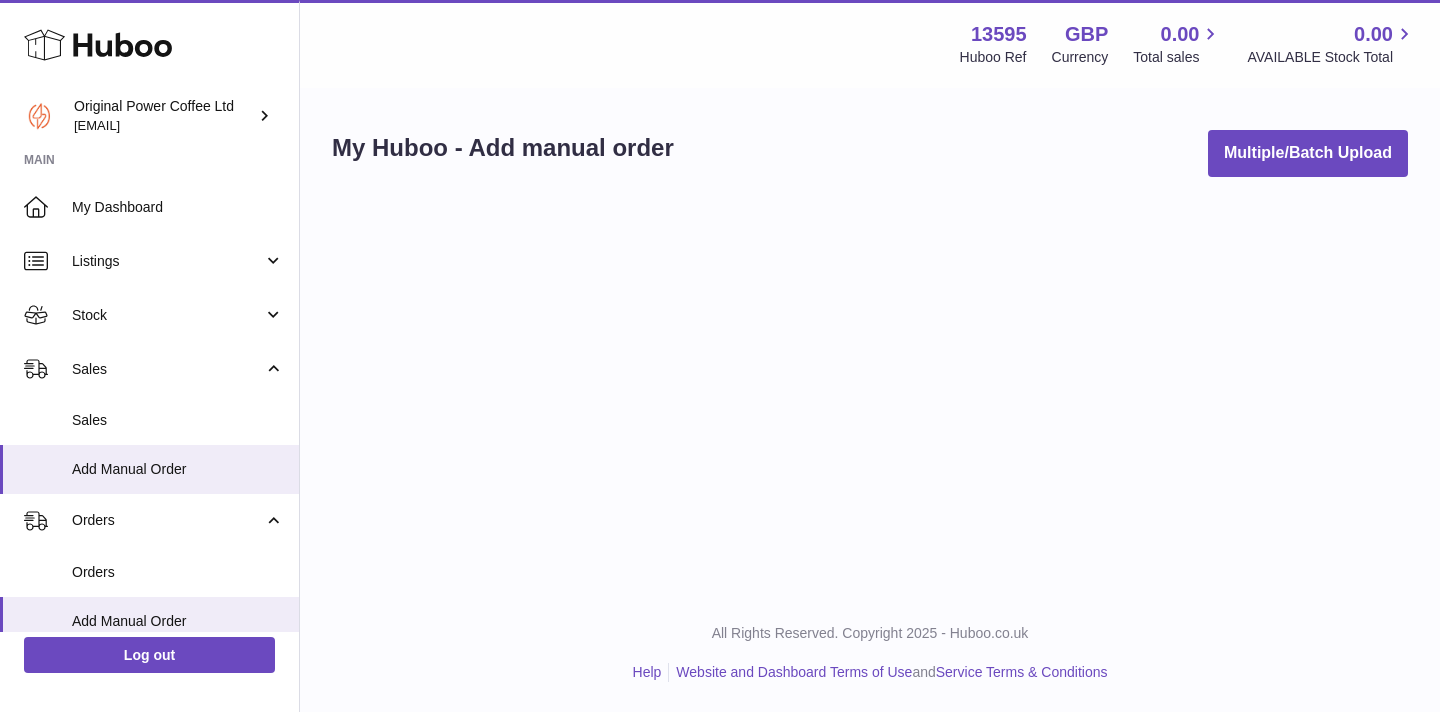 scroll, scrollTop: 0, scrollLeft: 0, axis: both 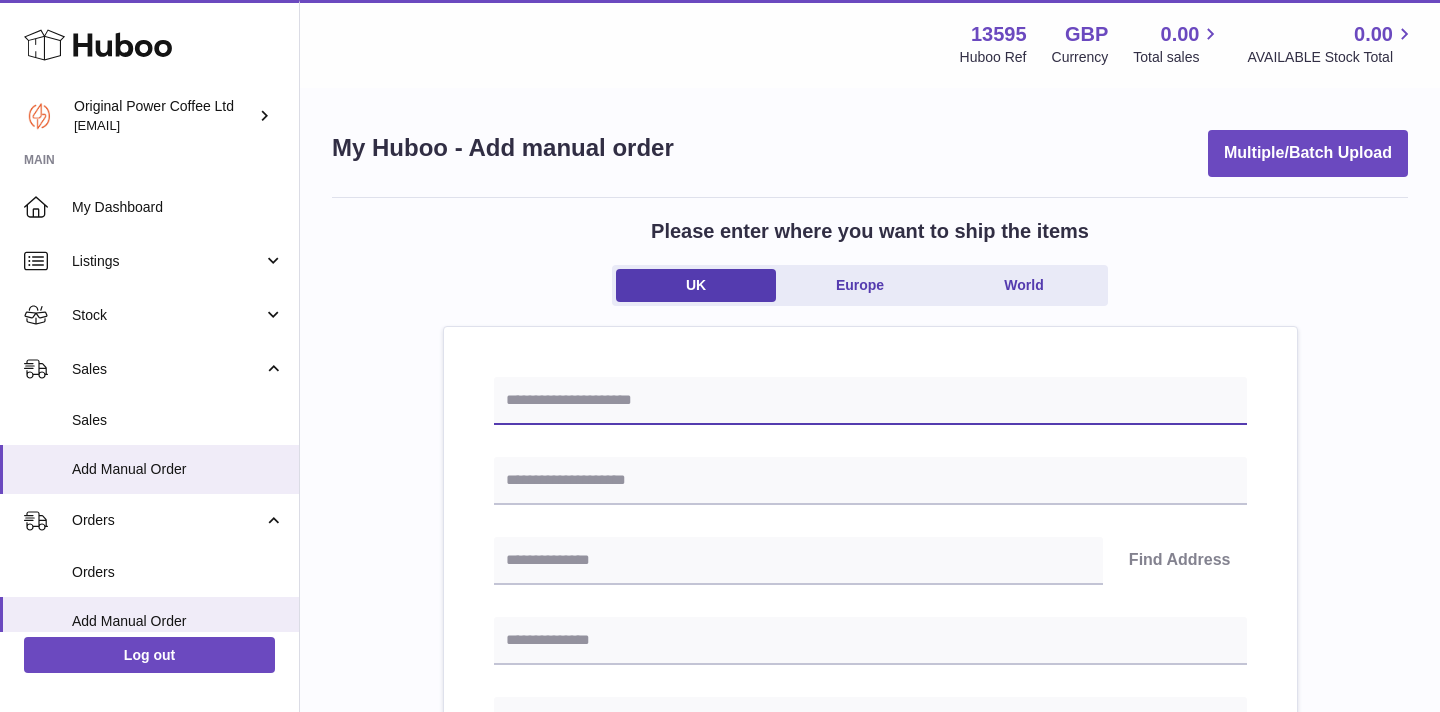 click at bounding box center (870, 401) 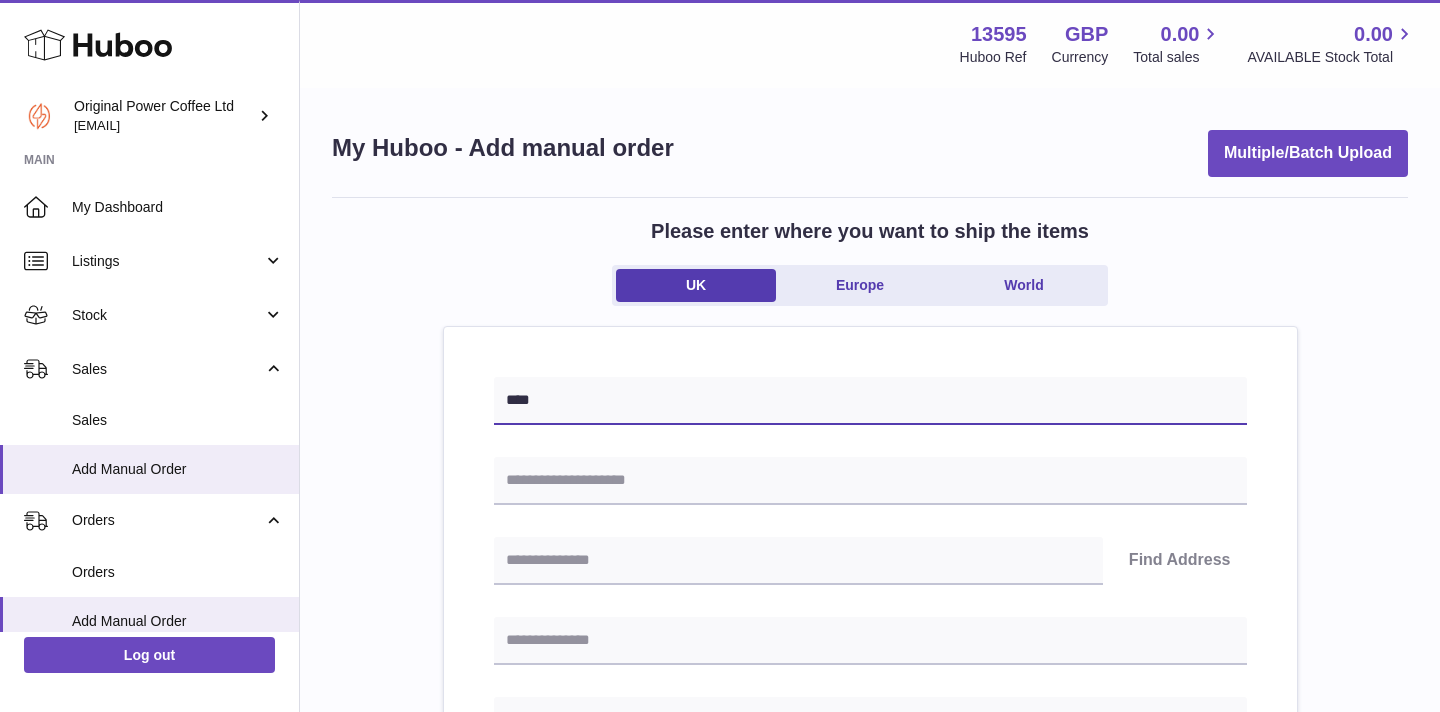 type on "****" 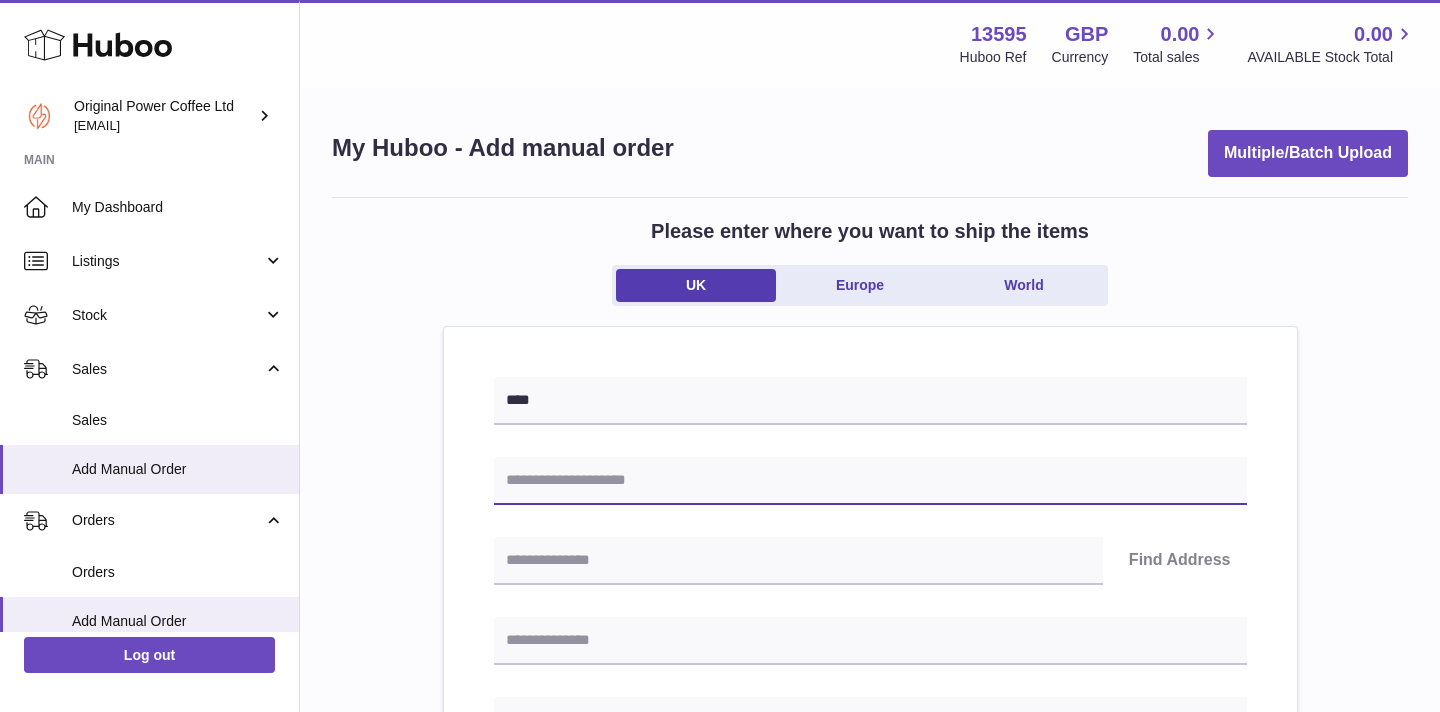 click at bounding box center (870, 481) 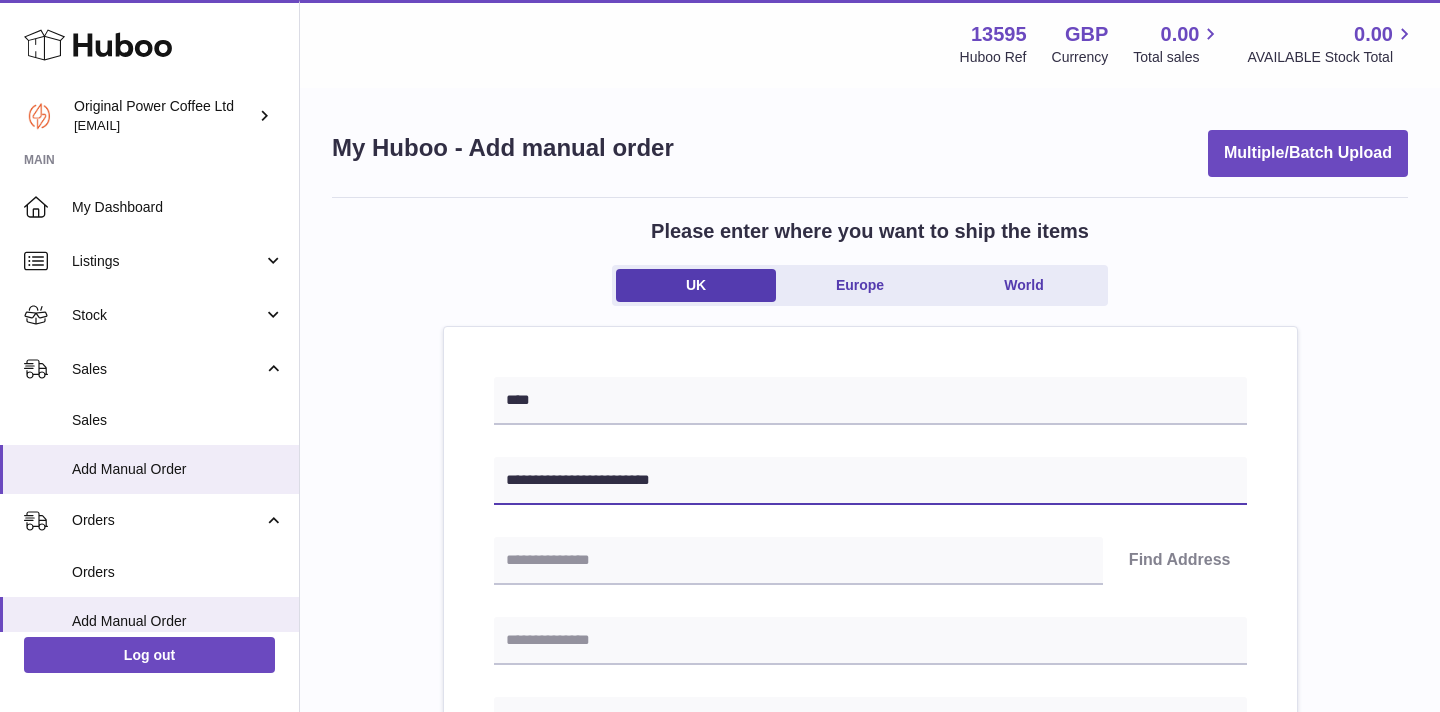 type on "**********" 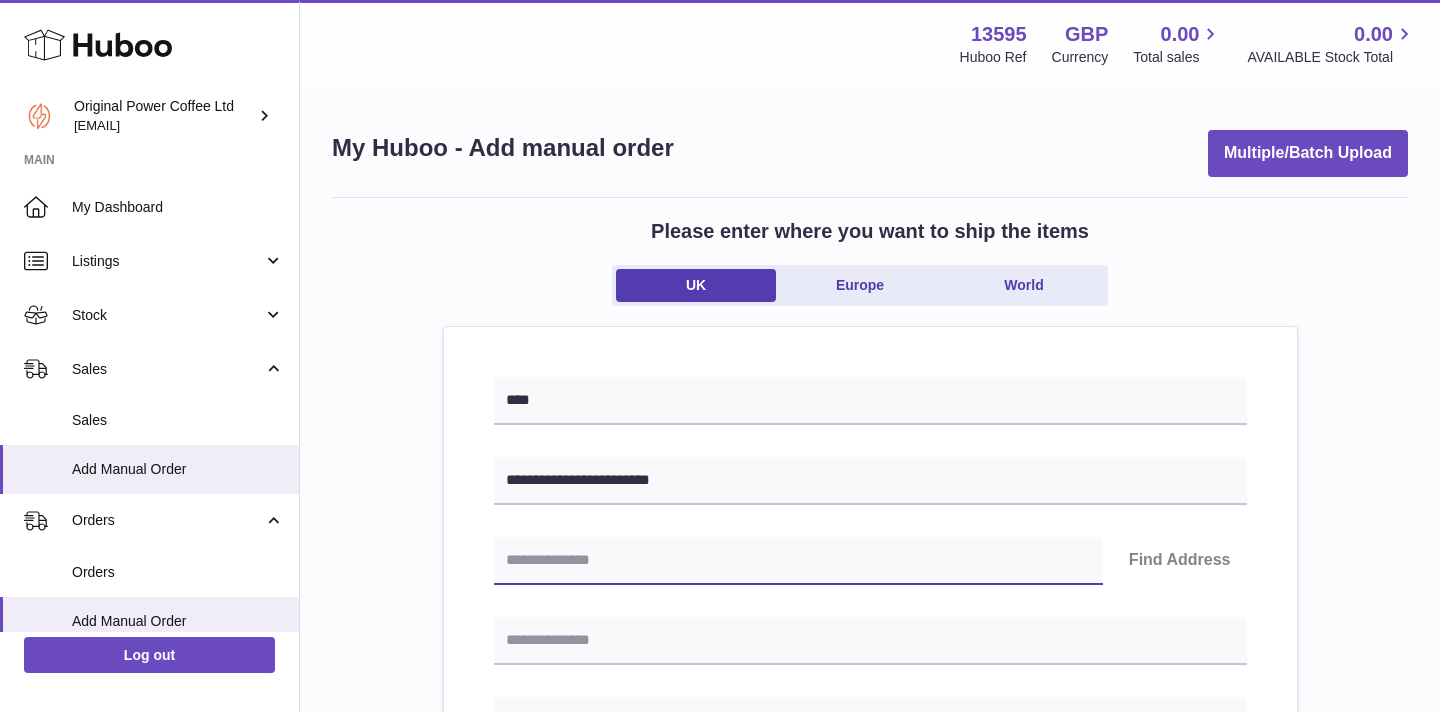 click at bounding box center (798, 561) 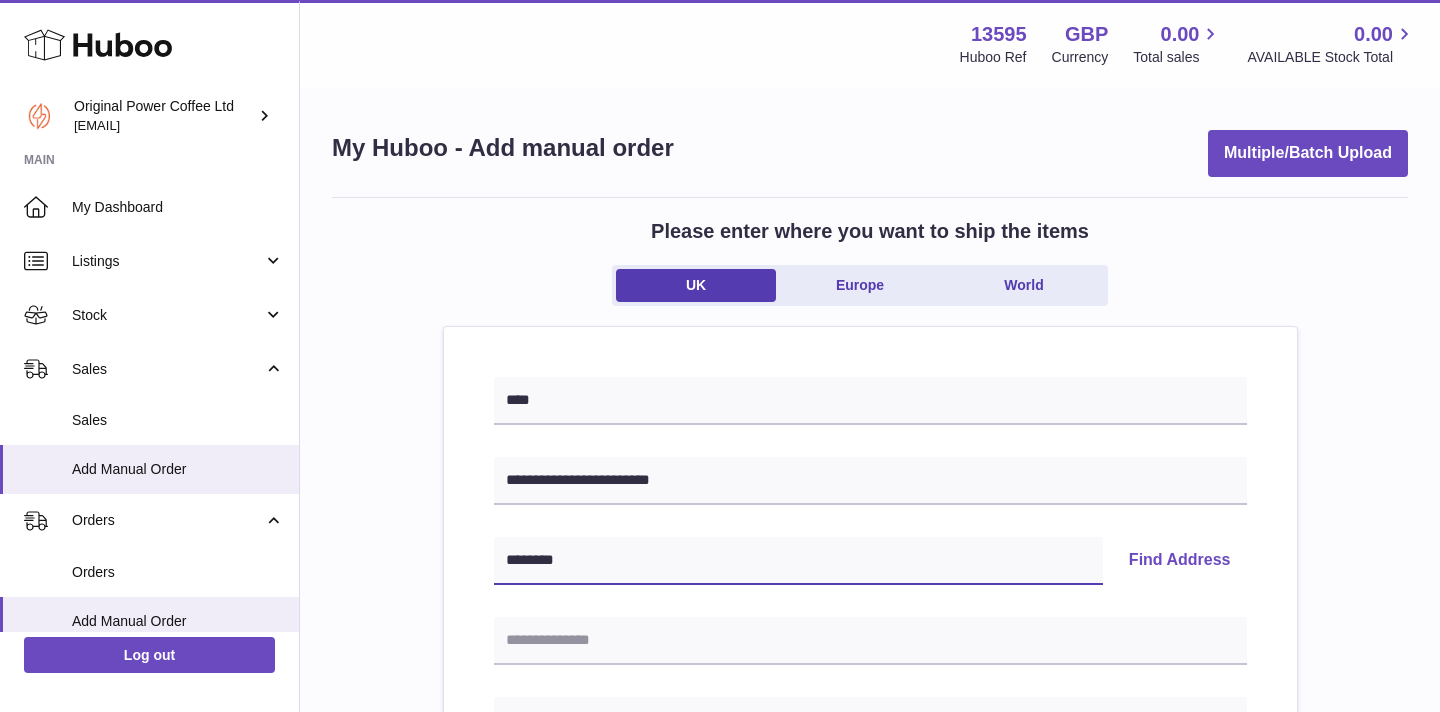 type on "*******" 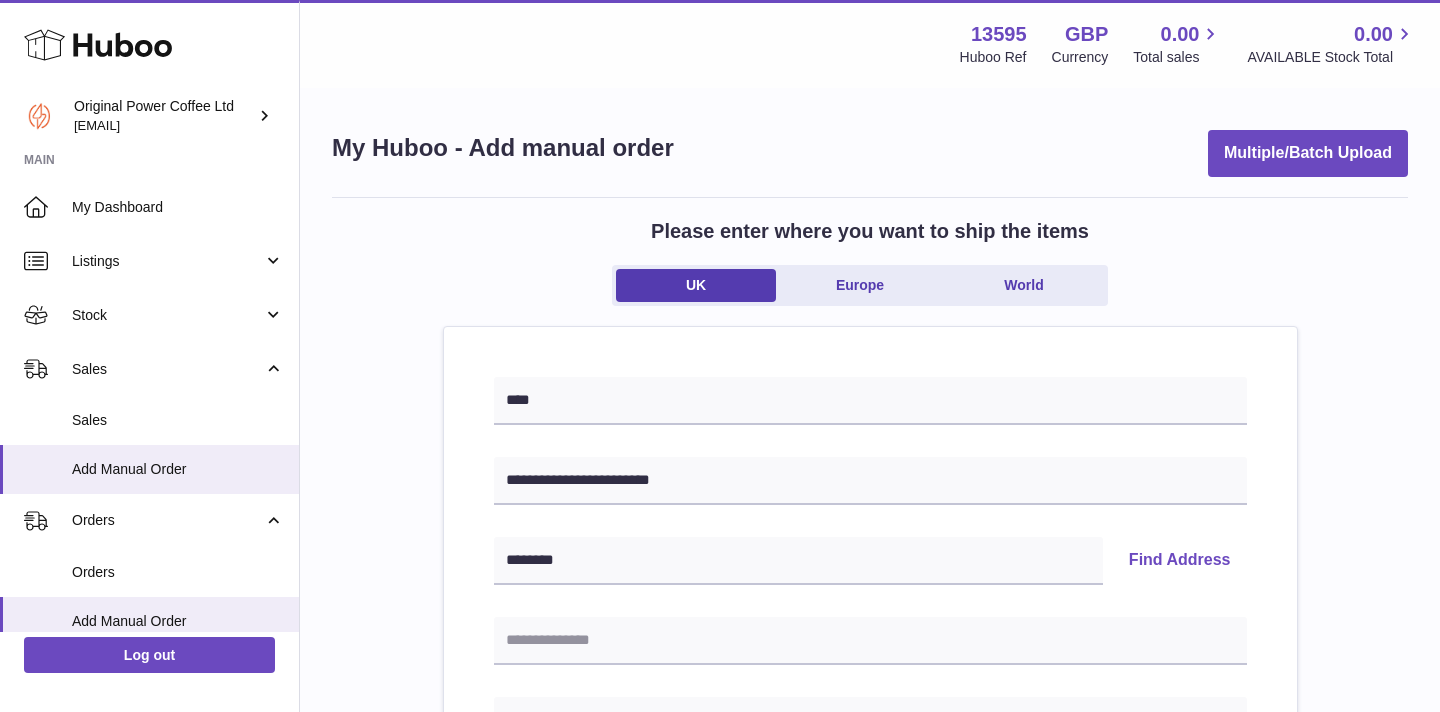 click on "Find Address" at bounding box center [1180, 561] 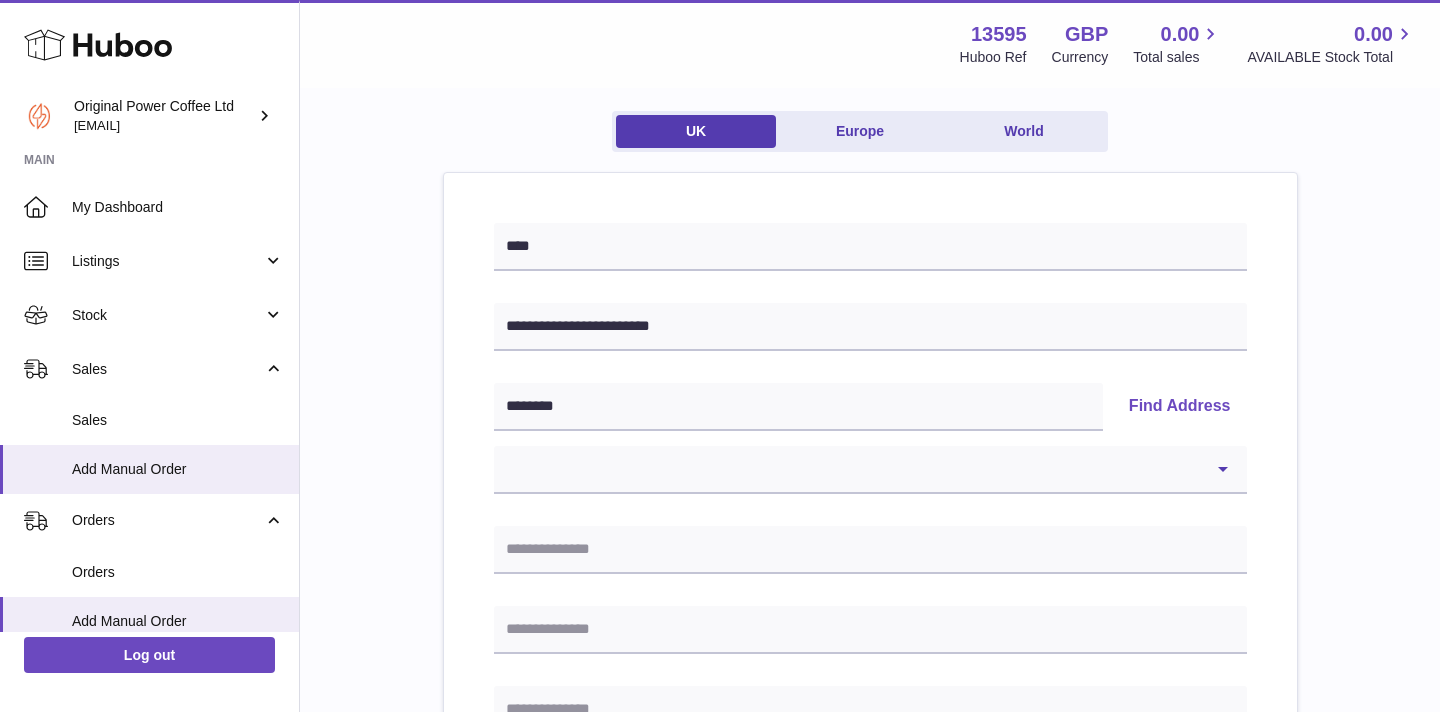 scroll, scrollTop: 249, scrollLeft: 0, axis: vertical 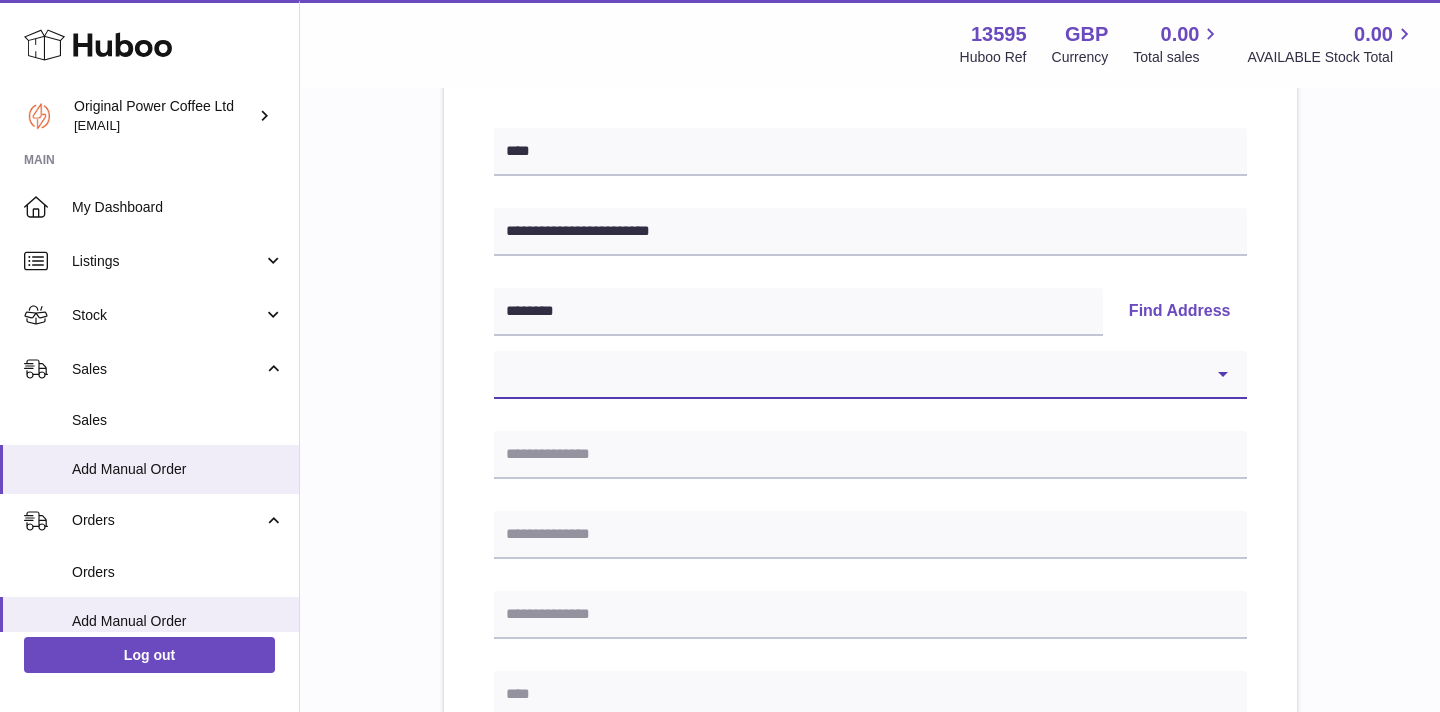 click on "**********" at bounding box center [870, 375] 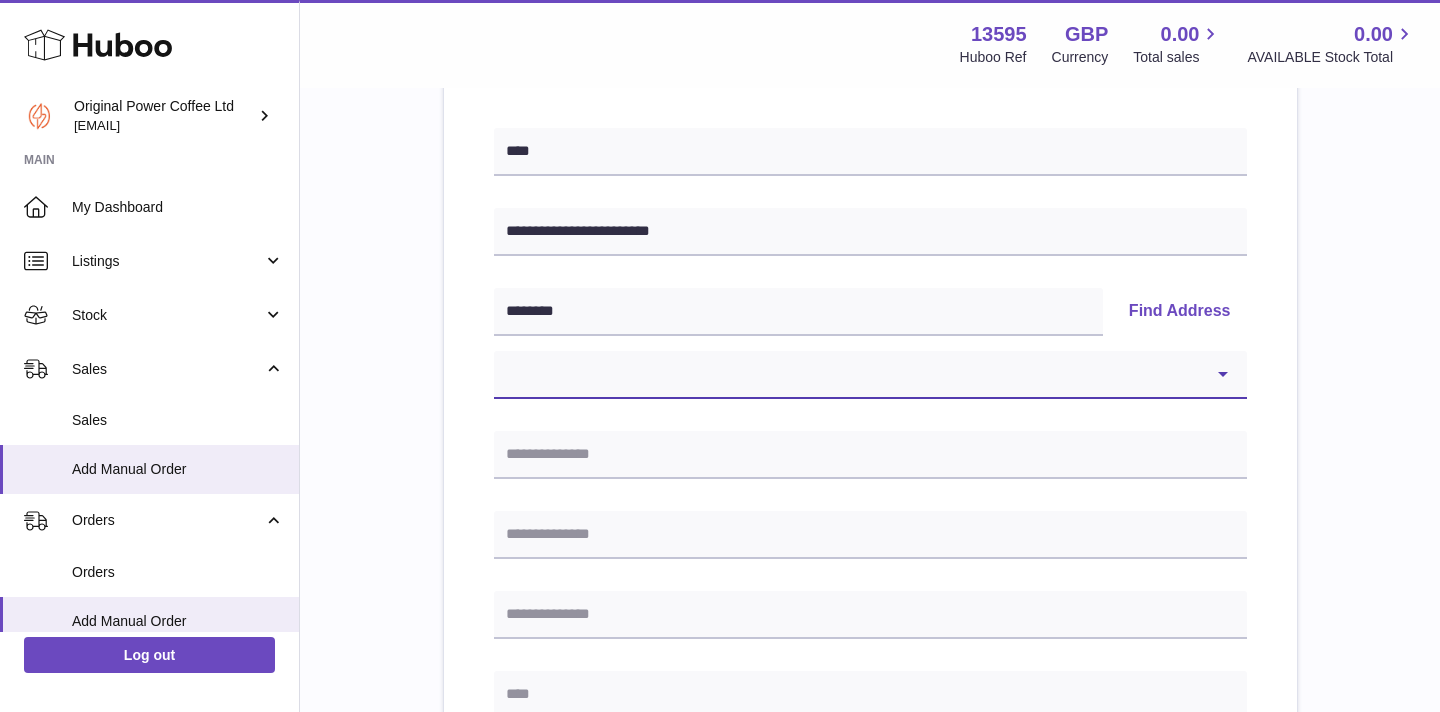 select on "*" 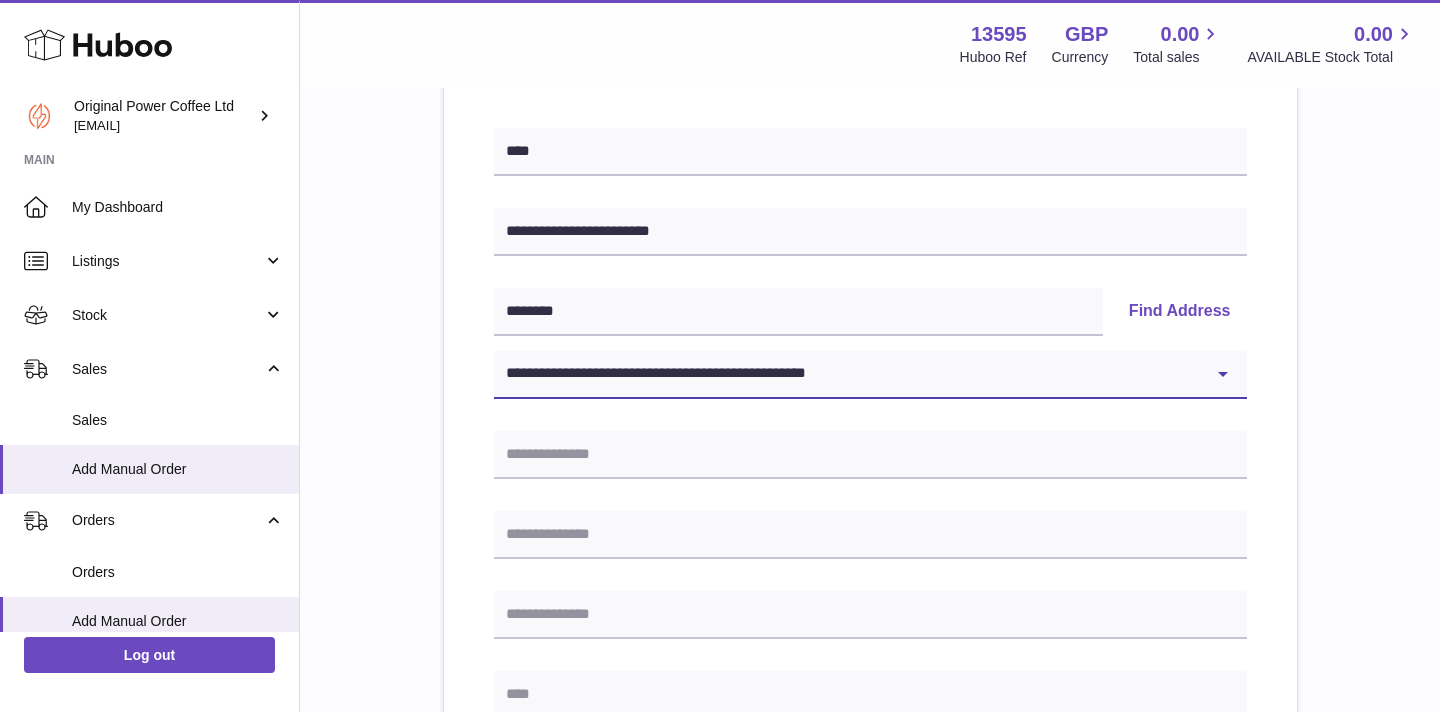 type on "******" 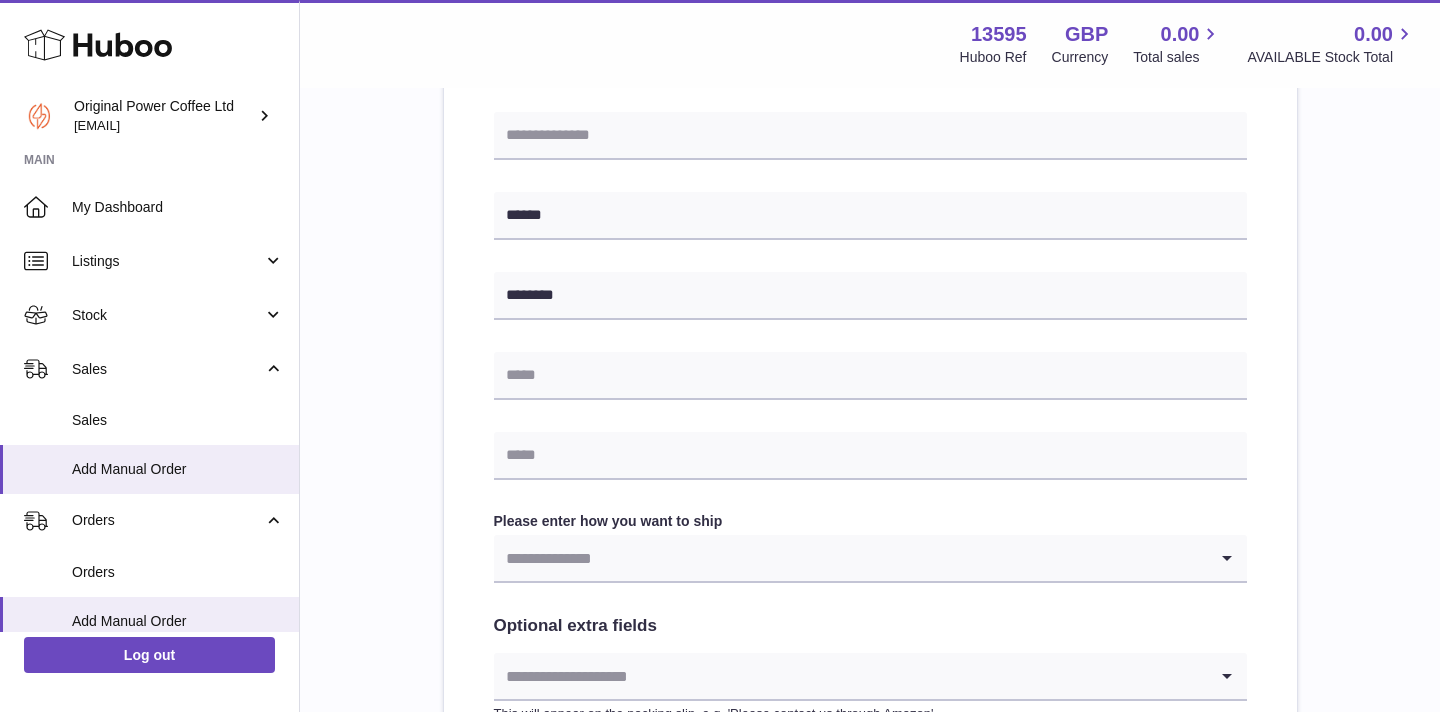 scroll, scrollTop: 734, scrollLeft: 0, axis: vertical 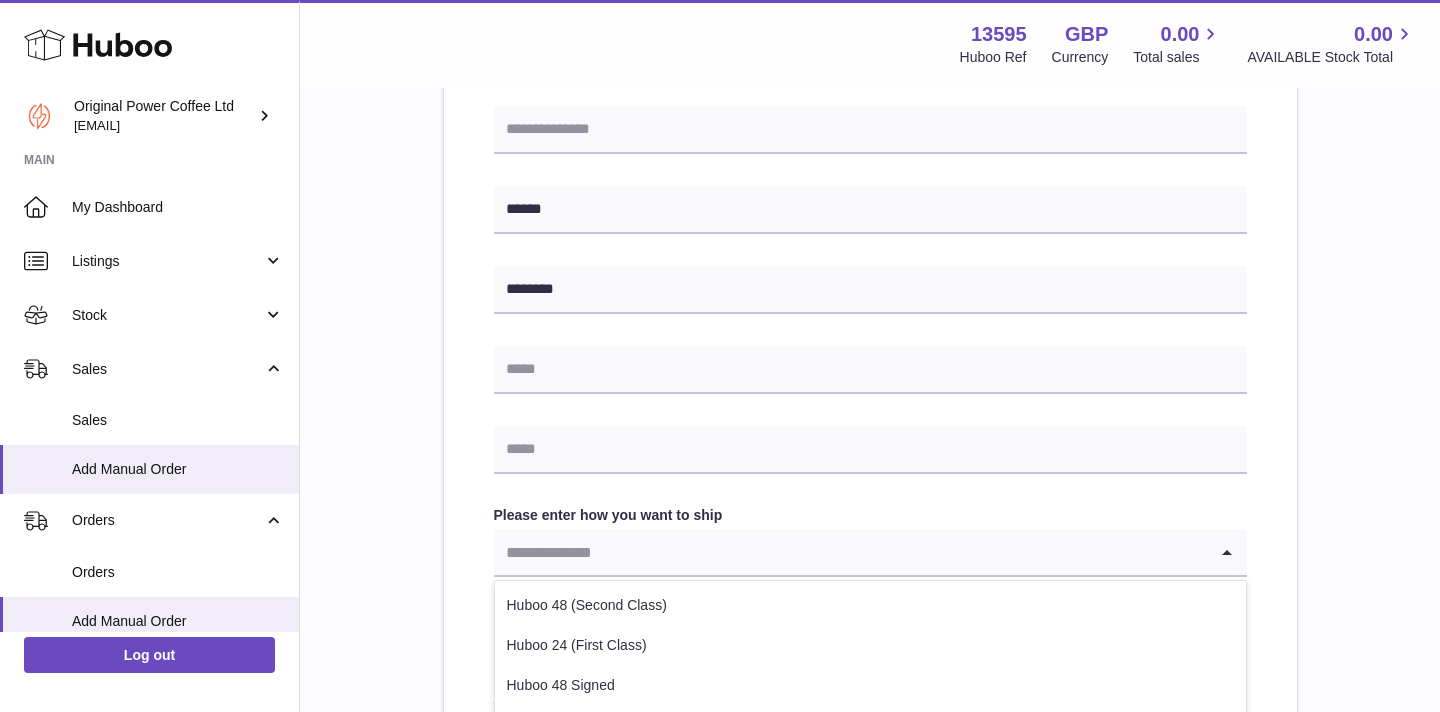 click at bounding box center [850, 552] 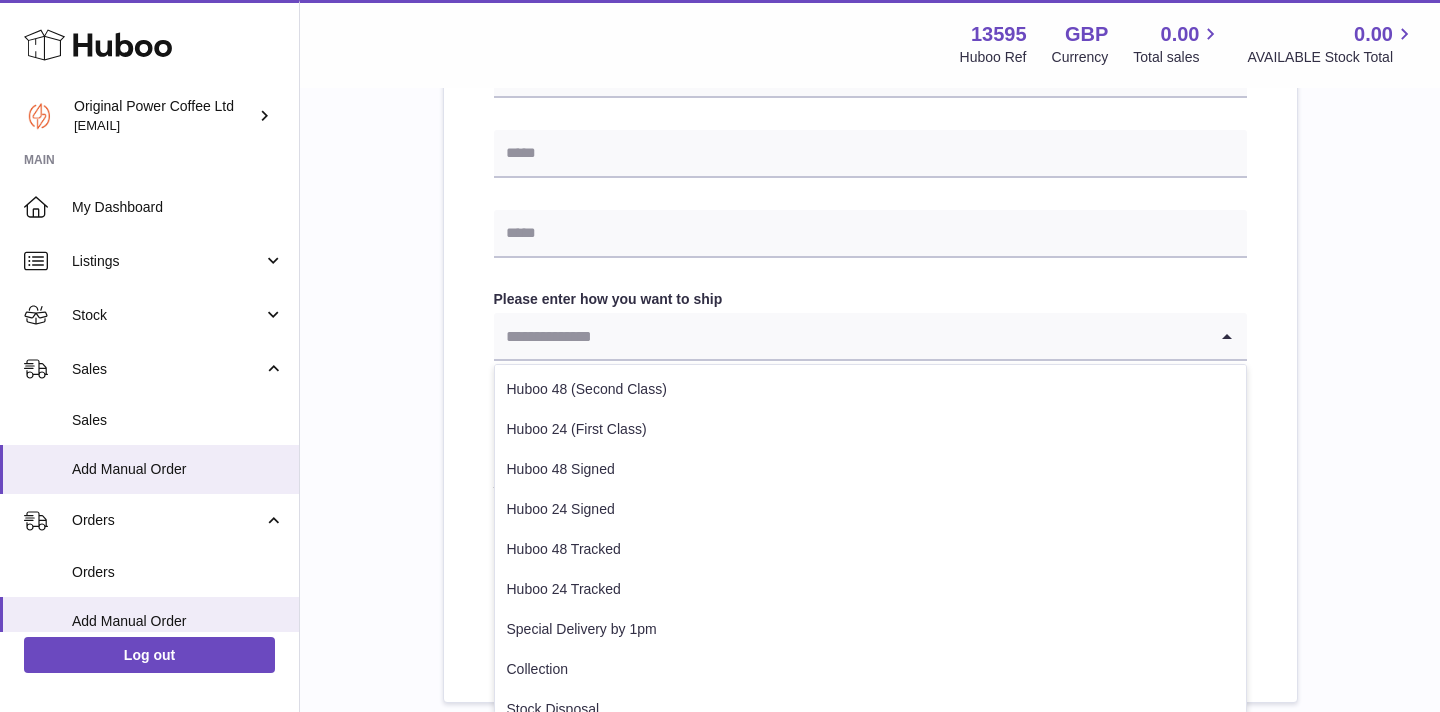 scroll, scrollTop: 954, scrollLeft: 0, axis: vertical 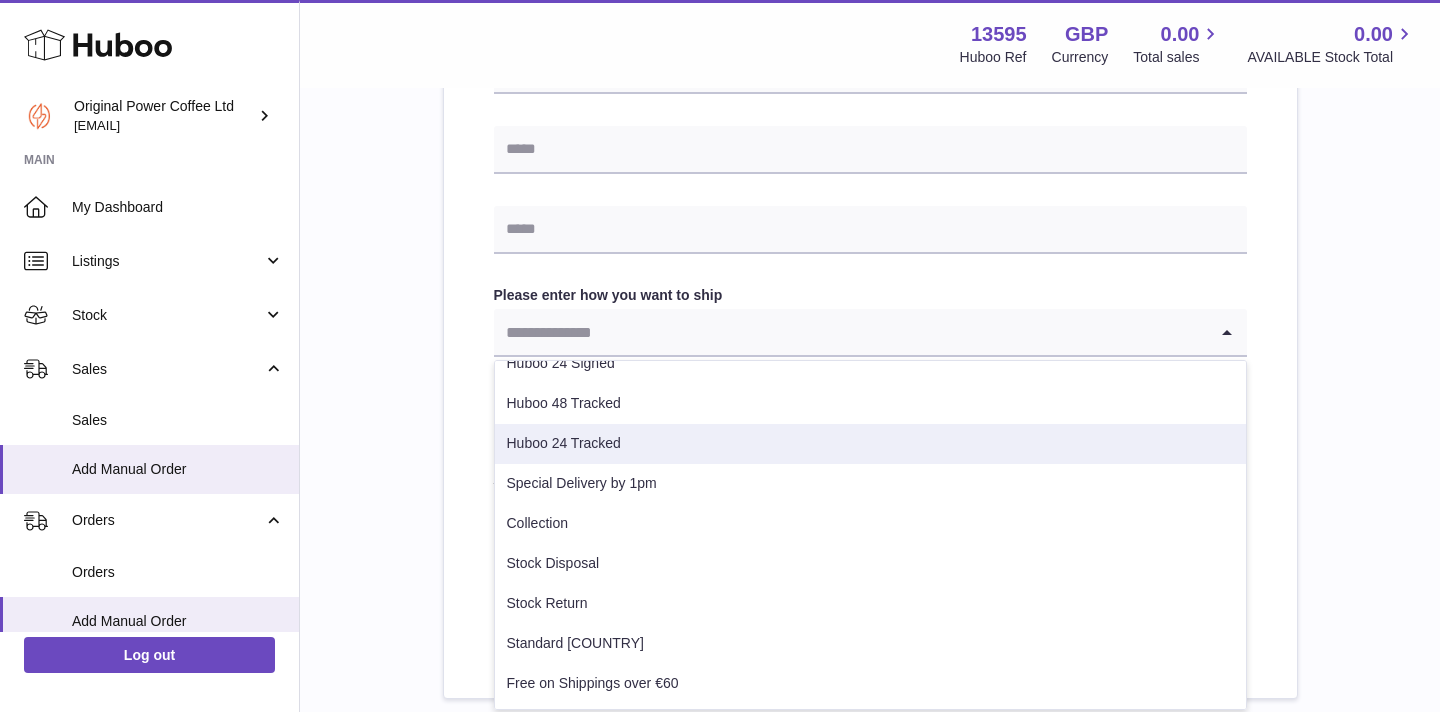 click on "Huboo 24 Tracked" at bounding box center [870, 444] 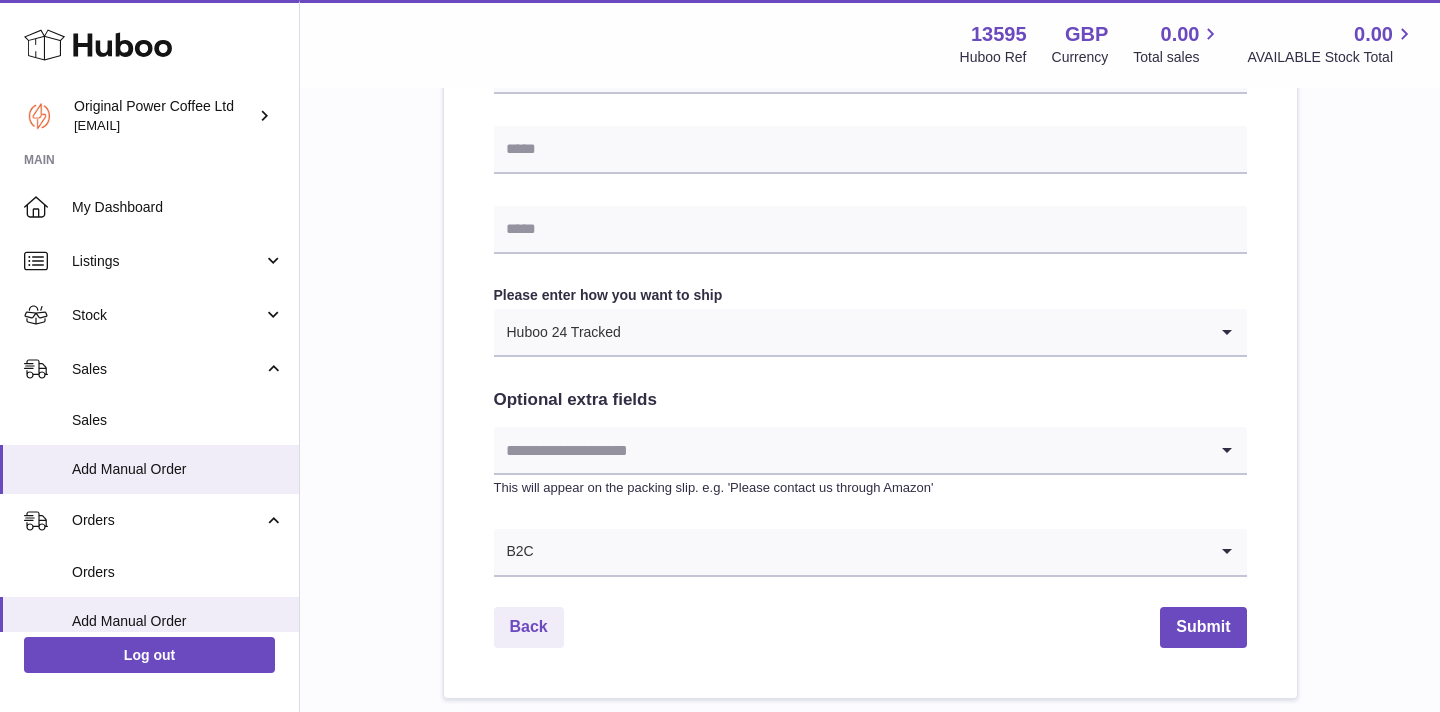 click on "**********" at bounding box center [870, 35] 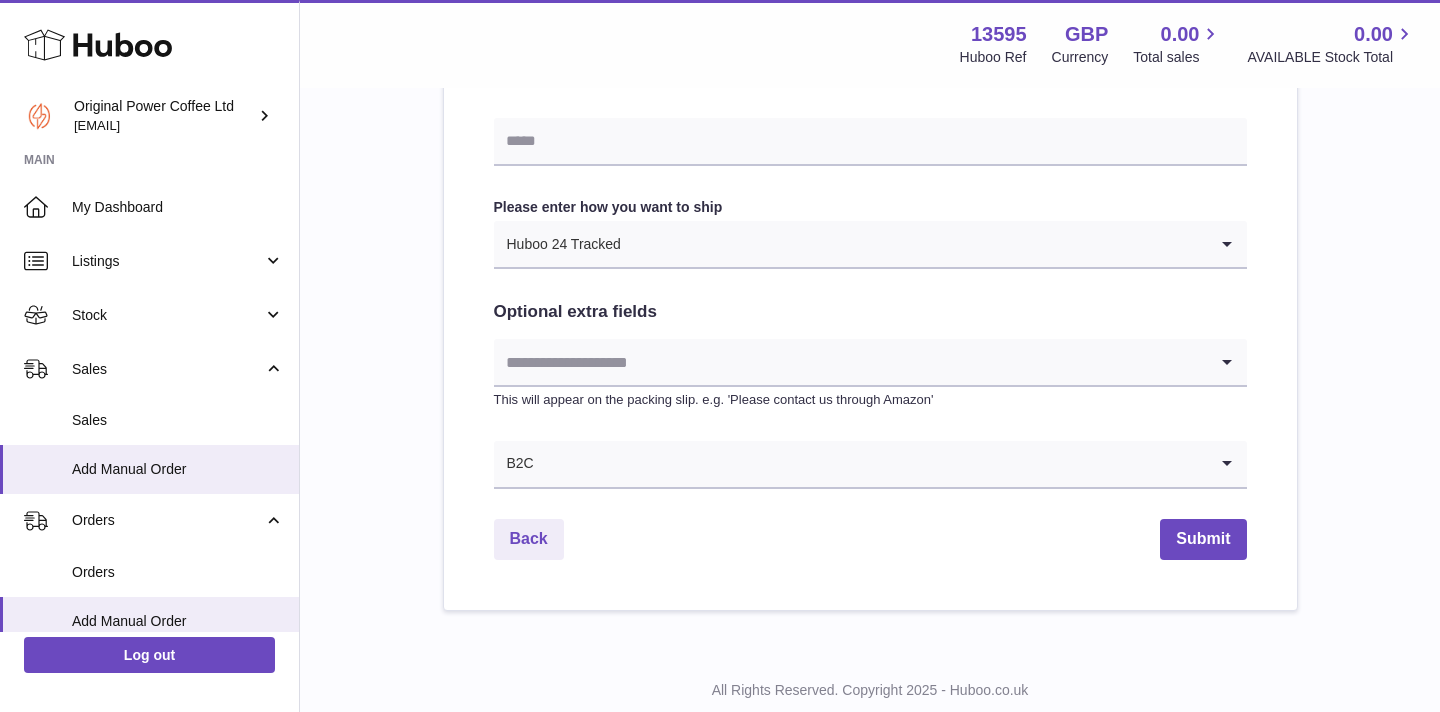 scroll, scrollTop: 1098, scrollLeft: 0, axis: vertical 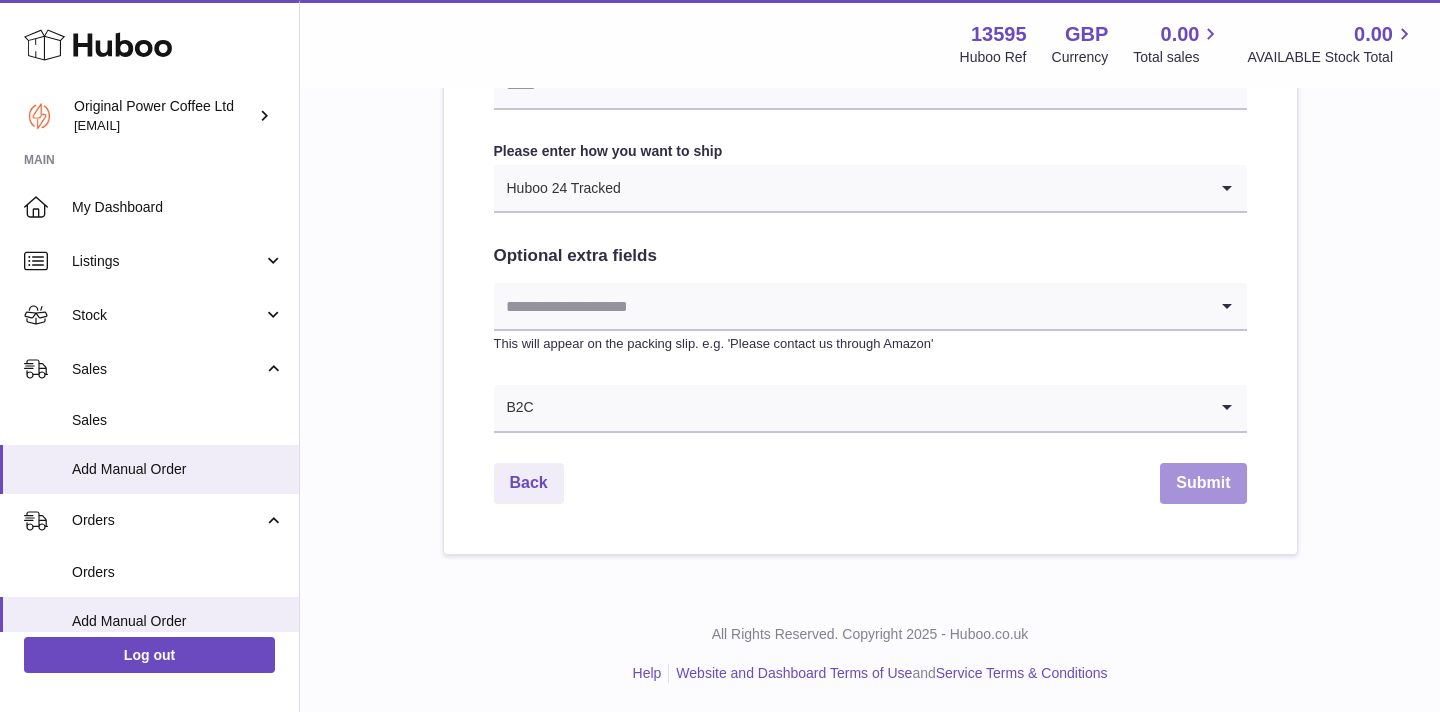 click on "Submit" at bounding box center (1203, 483) 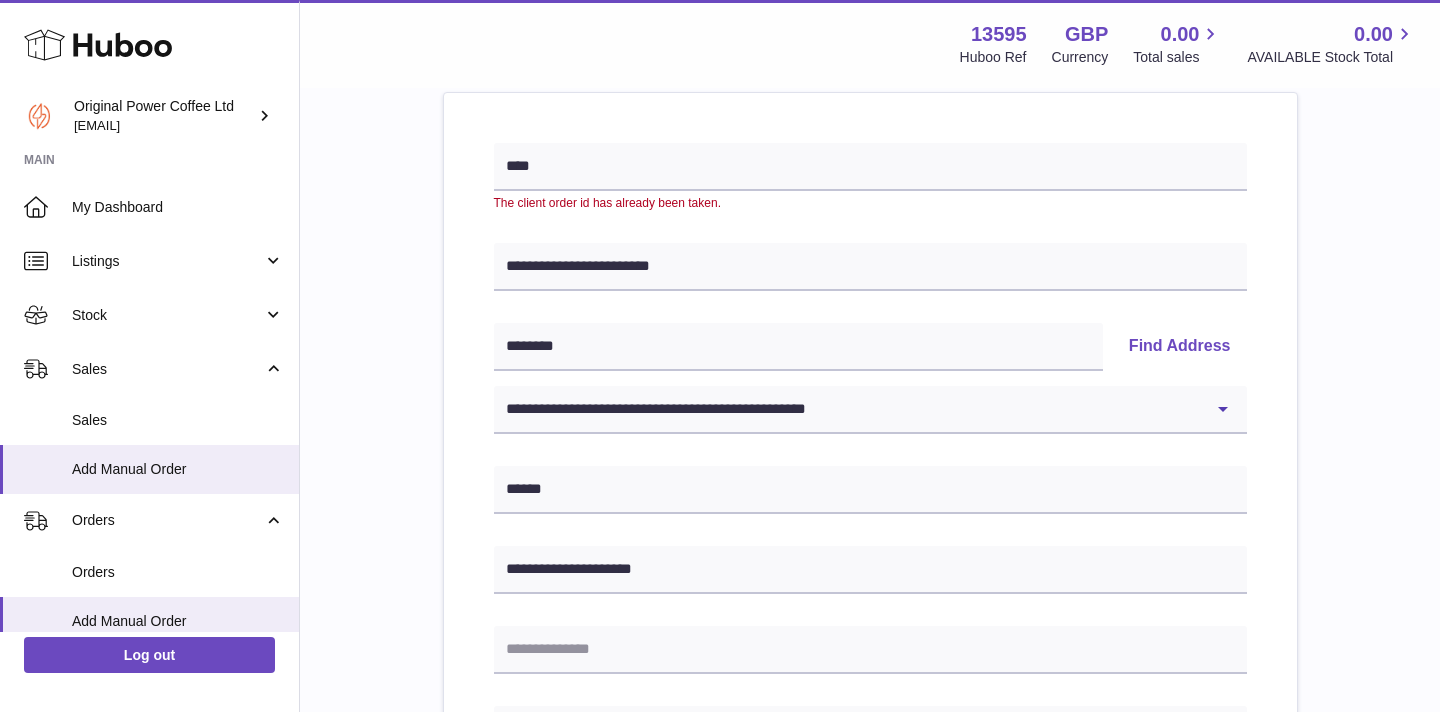 scroll, scrollTop: 0, scrollLeft: 0, axis: both 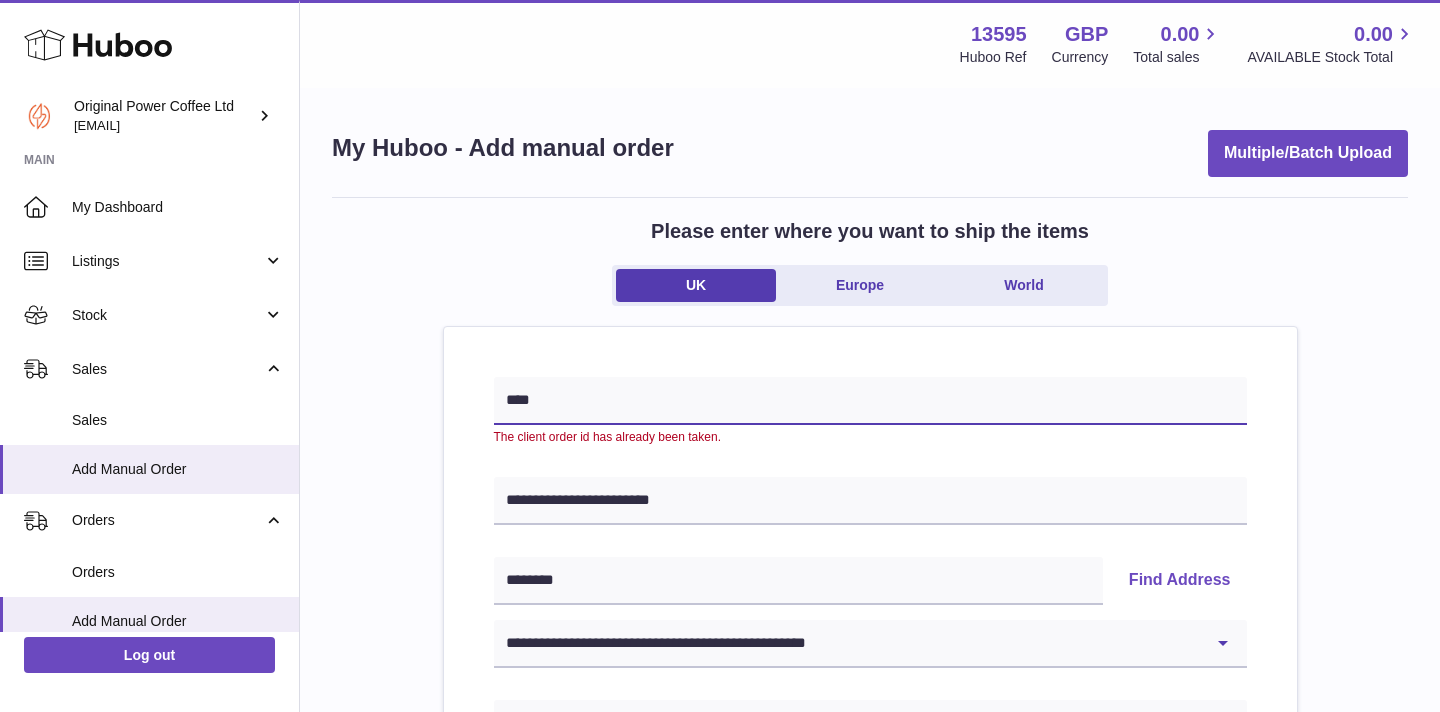 click on "****" at bounding box center [870, 401] 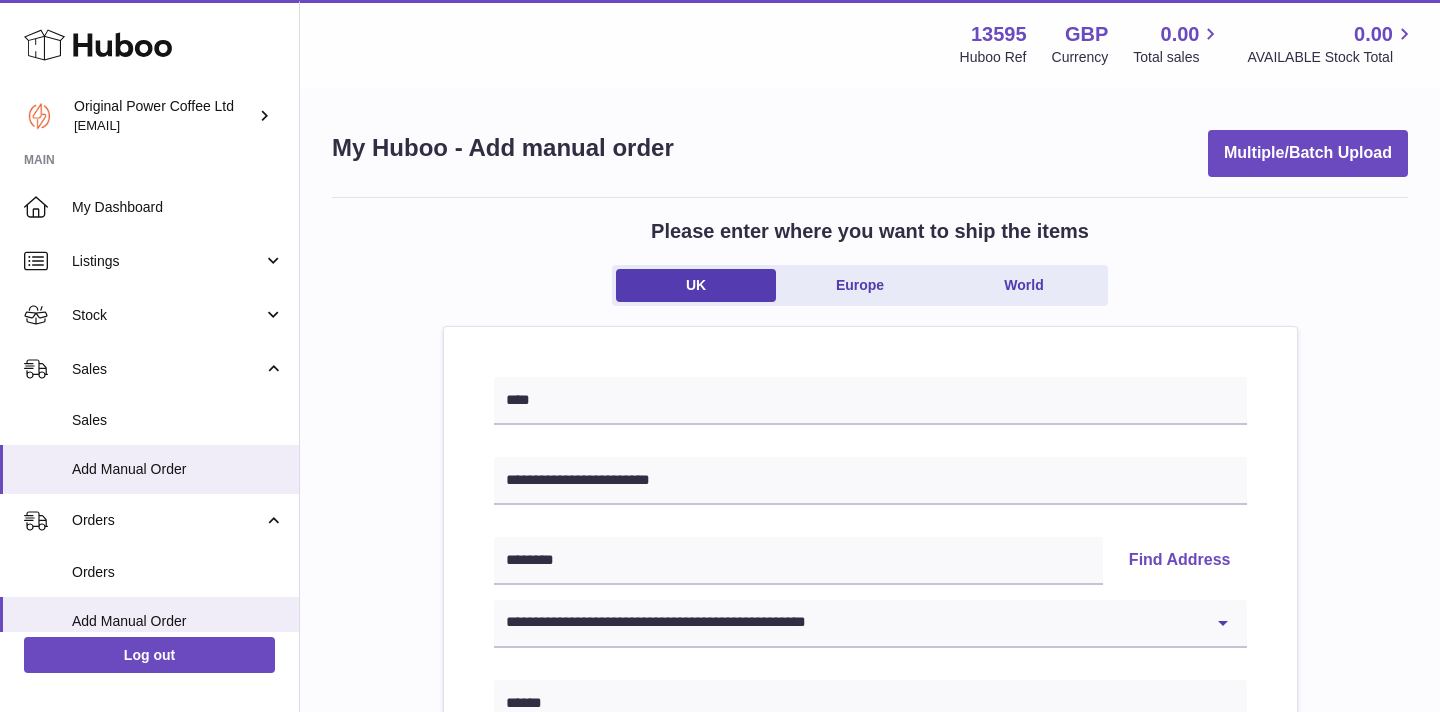 click on "**********" at bounding box center [870, 925] 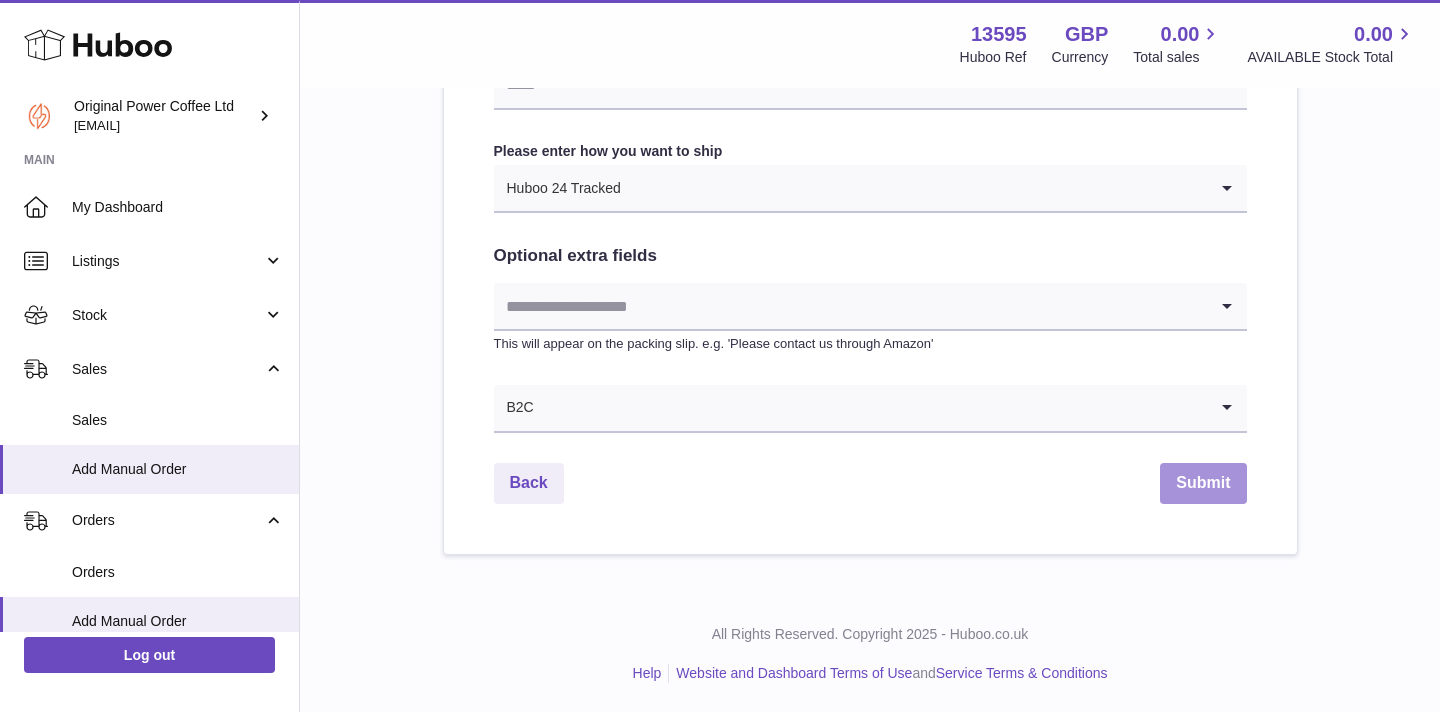 click on "Submit" at bounding box center (1203, 483) 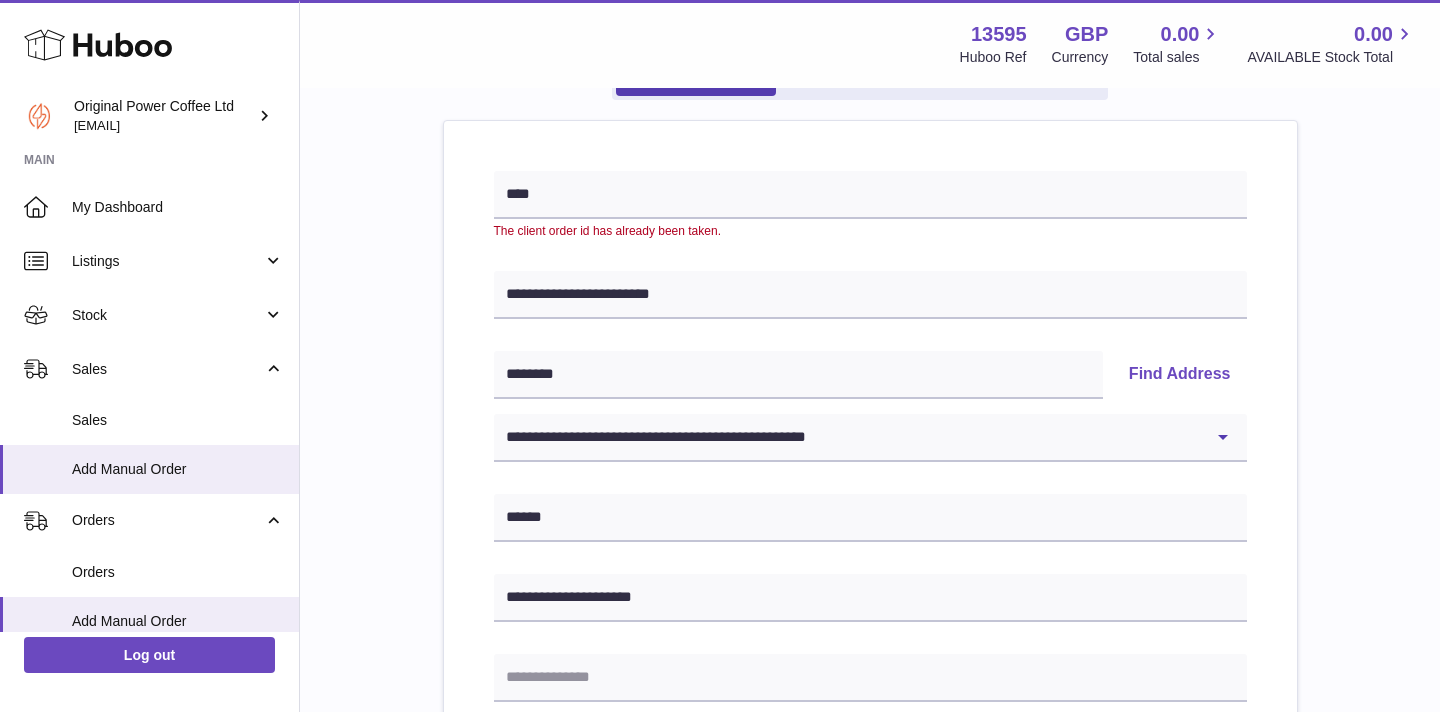 scroll, scrollTop: 0, scrollLeft: 0, axis: both 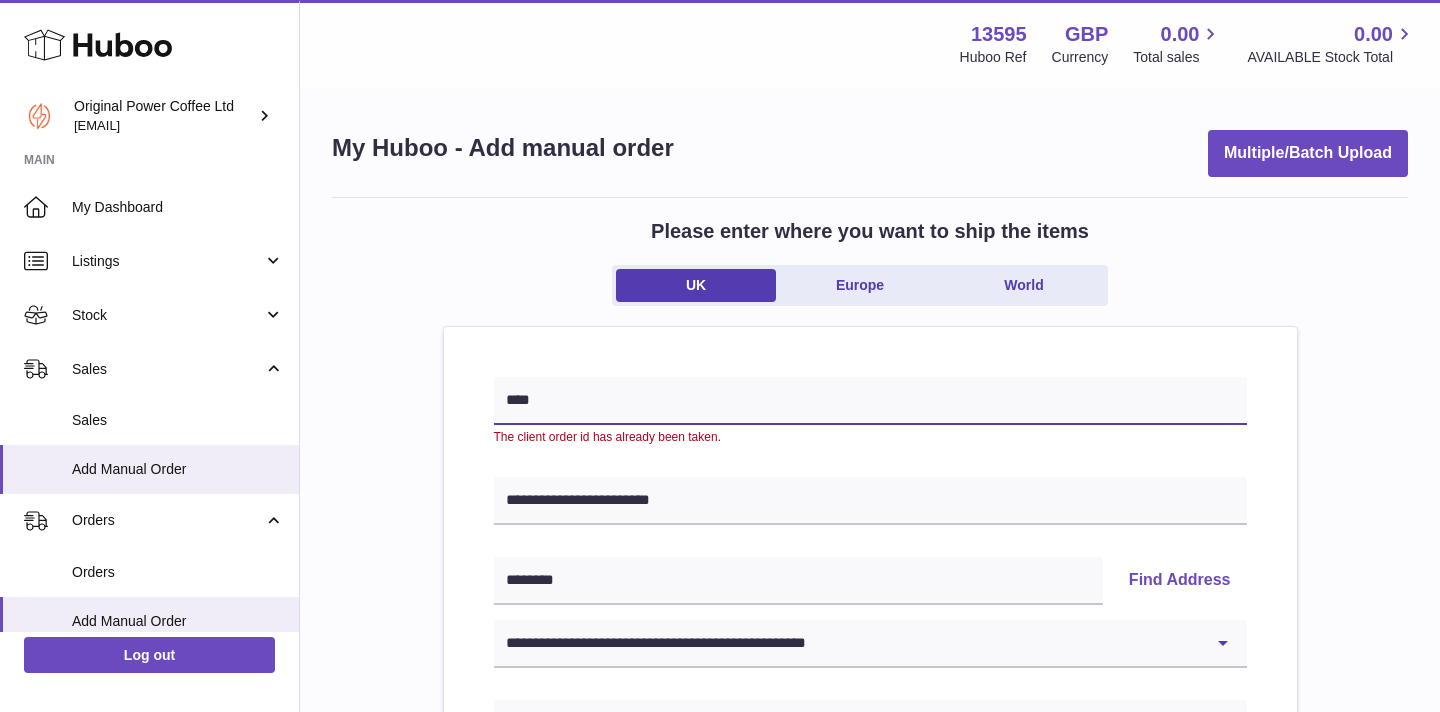 click on "****" at bounding box center [870, 401] 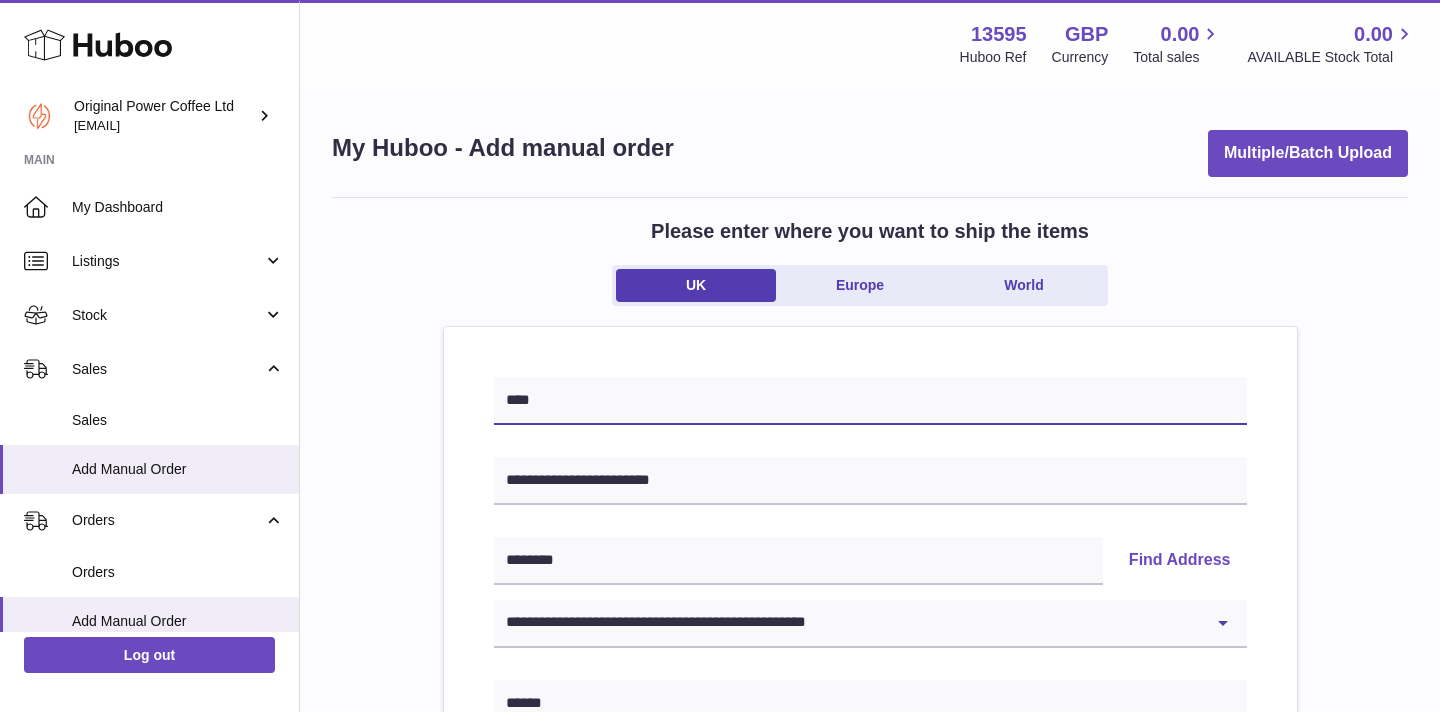 type on "****" 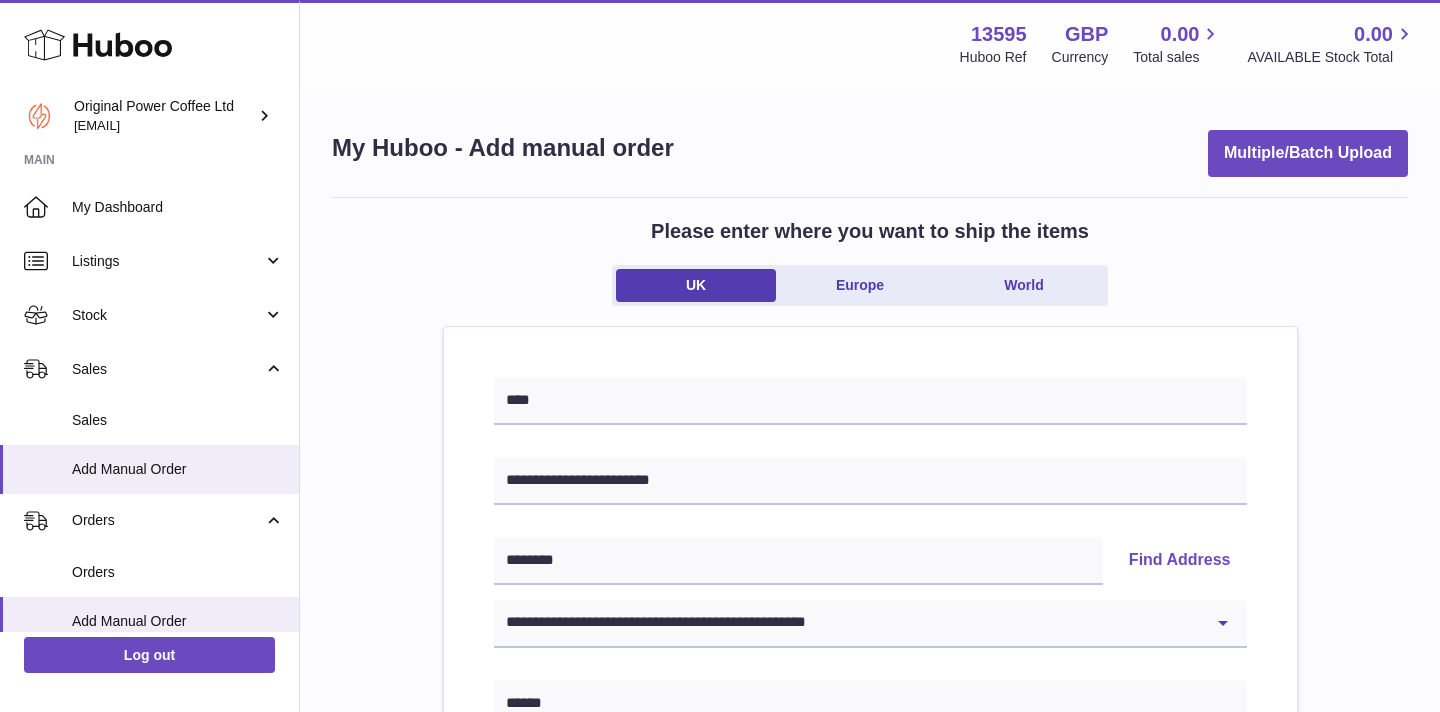 click on "**********" at bounding box center (870, 925) 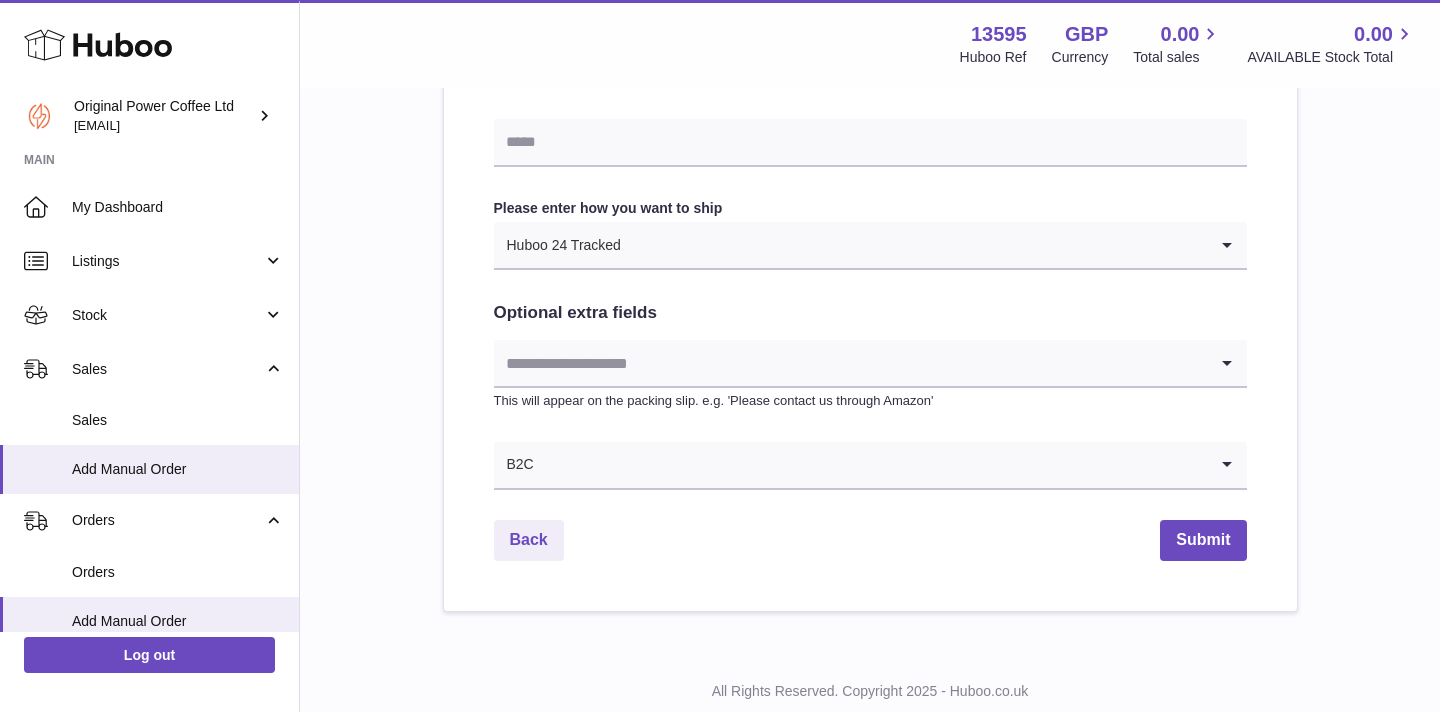 scroll, scrollTop: 1098, scrollLeft: 0, axis: vertical 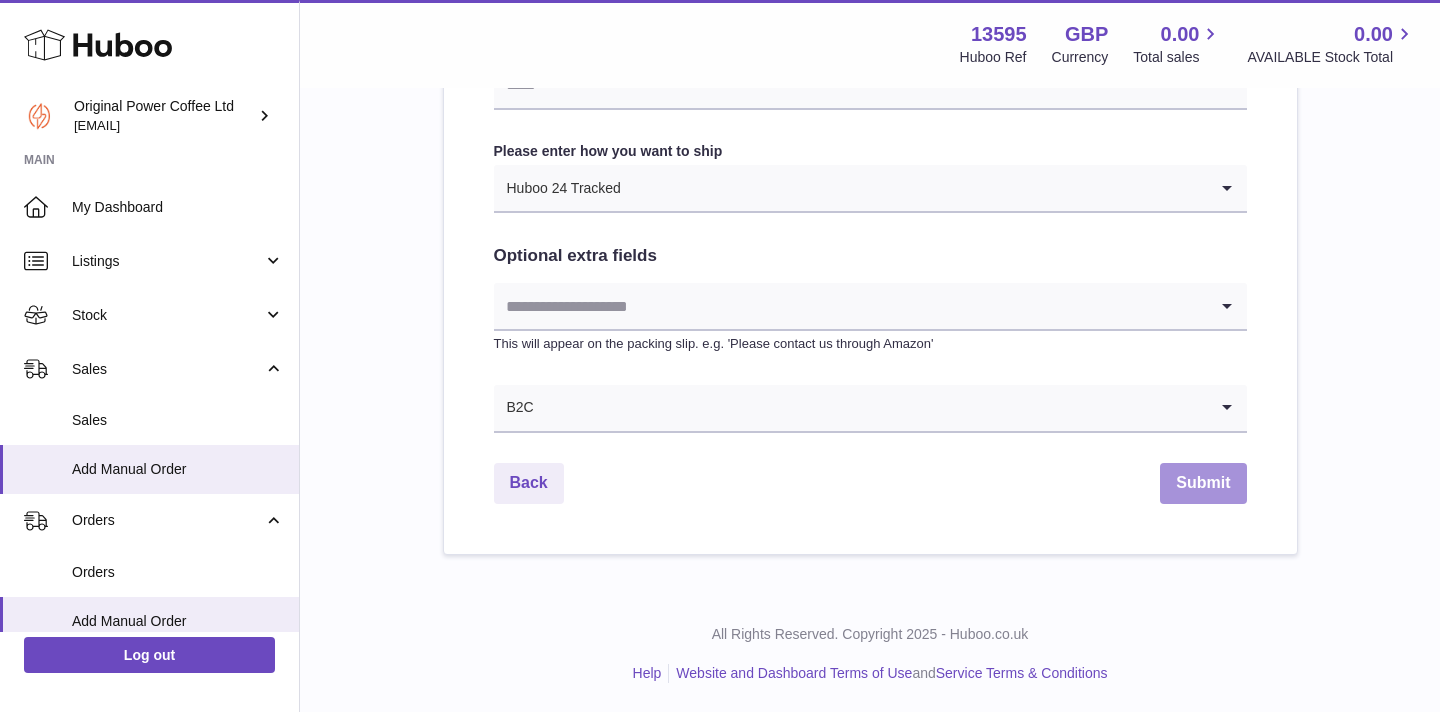 click on "Submit" at bounding box center [1203, 483] 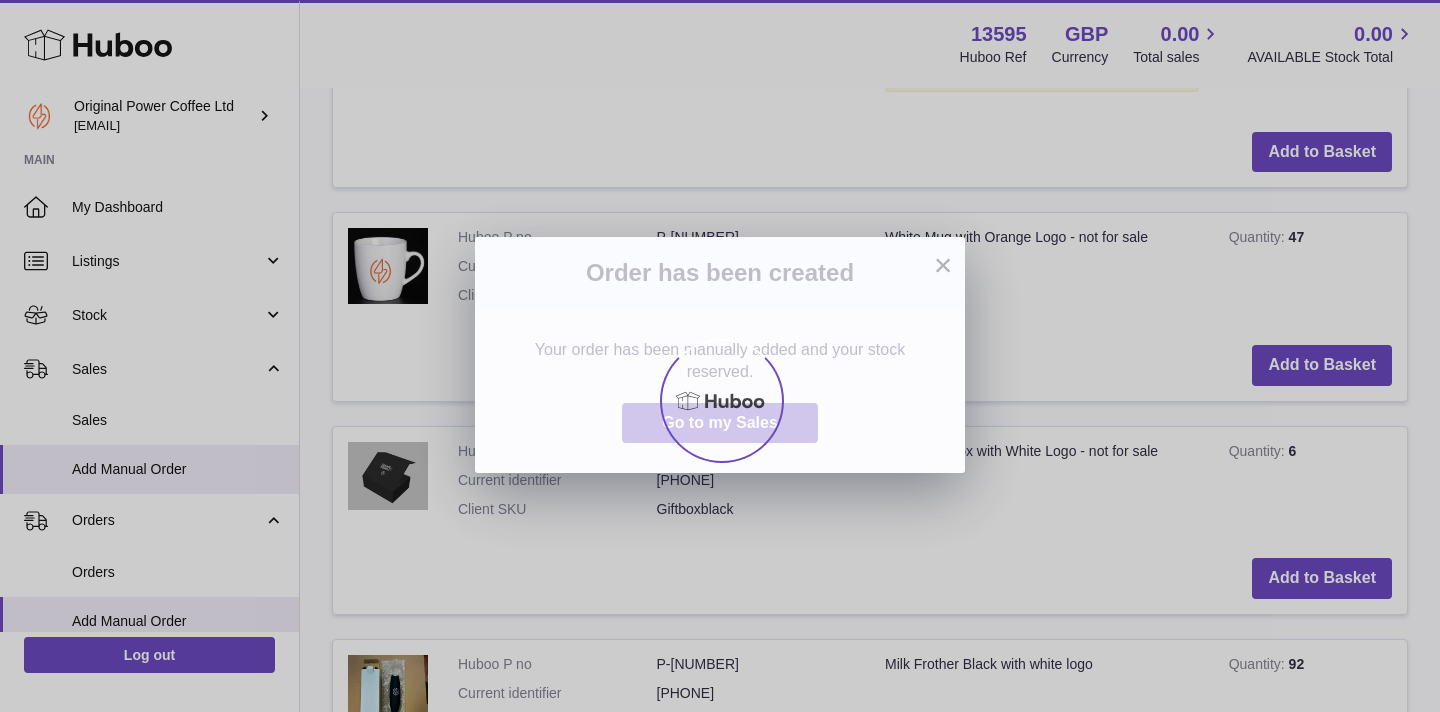 scroll, scrollTop: 0, scrollLeft: 0, axis: both 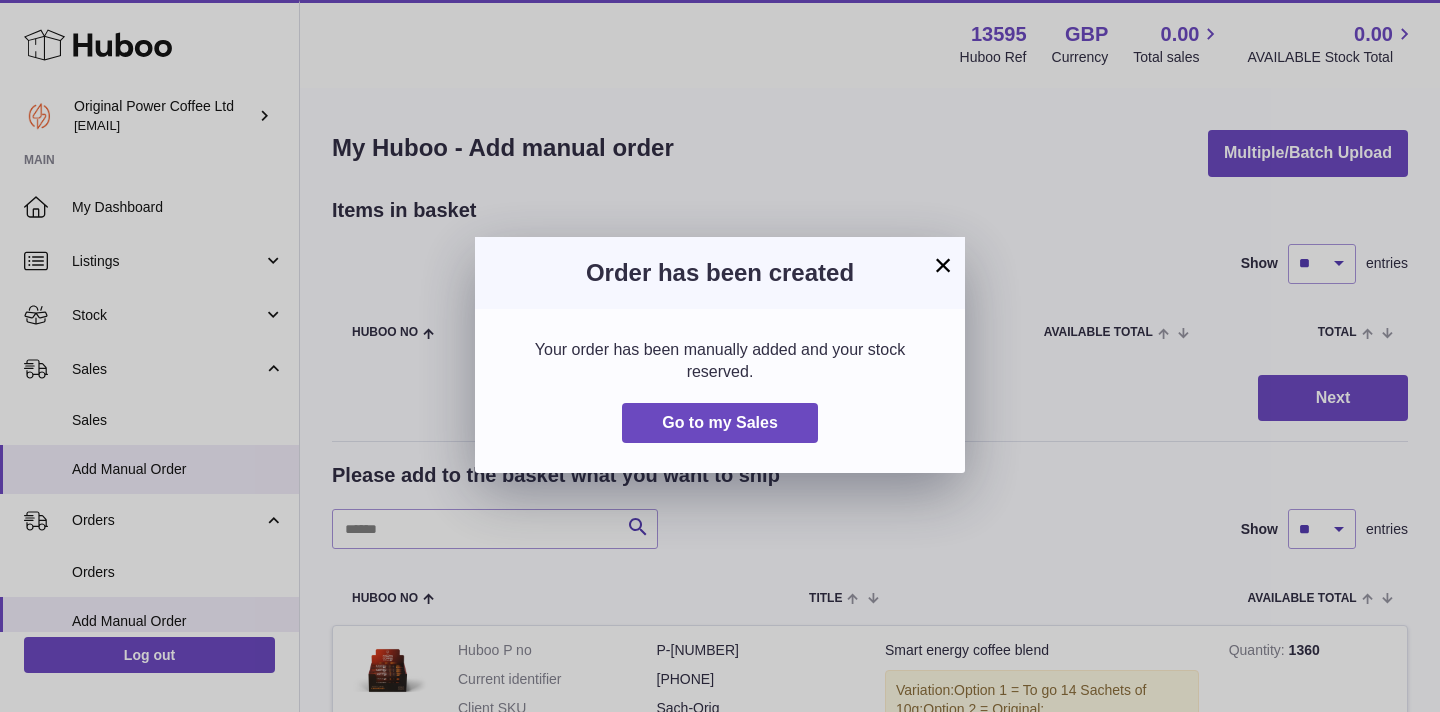 click on "×" at bounding box center [943, 265] 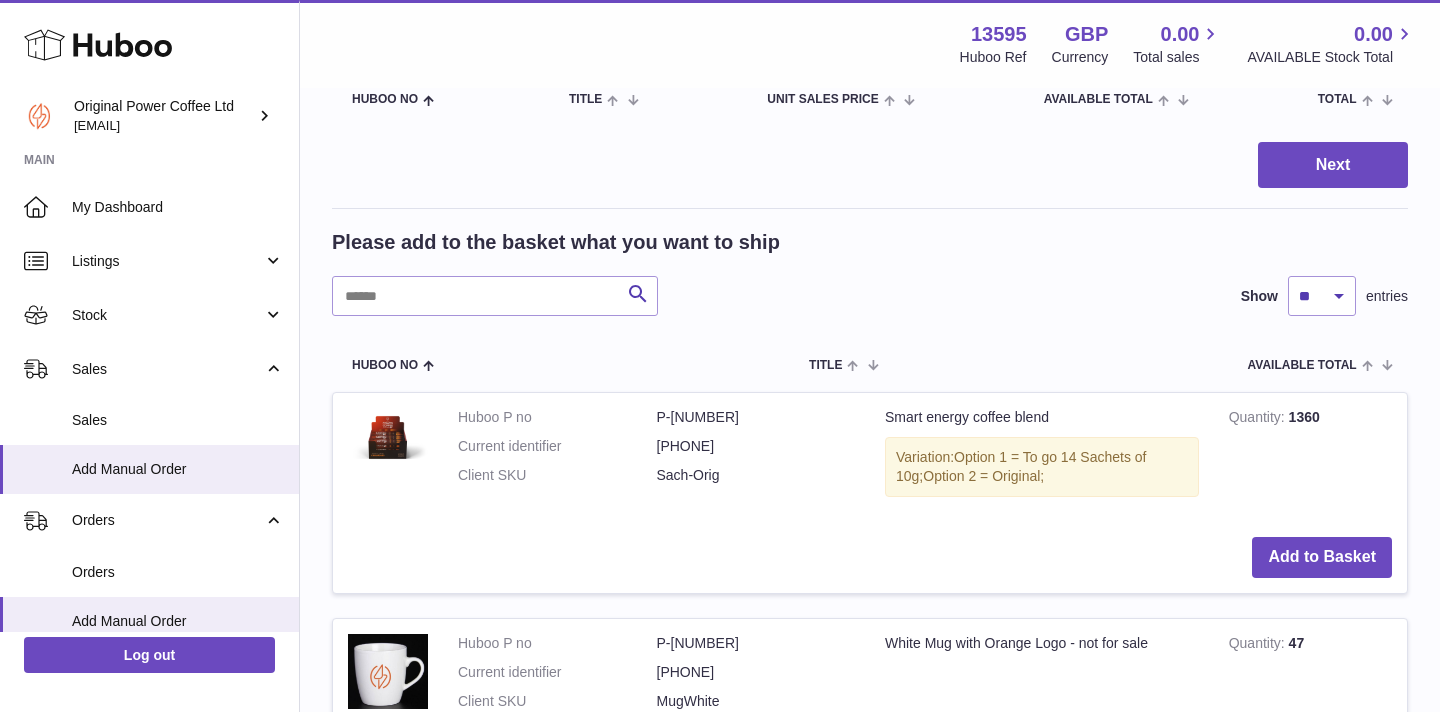 scroll, scrollTop: 234, scrollLeft: 0, axis: vertical 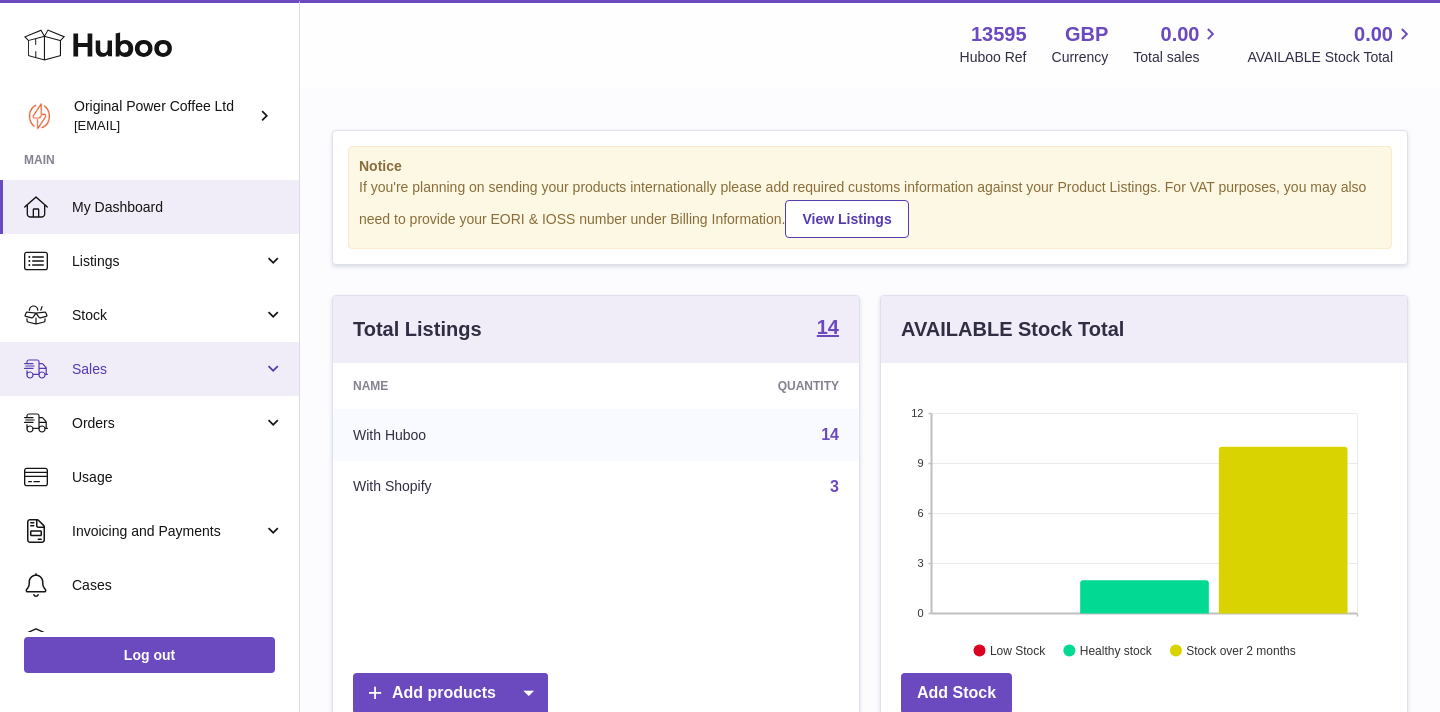 click on "Sales" at bounding box center [149, 369] 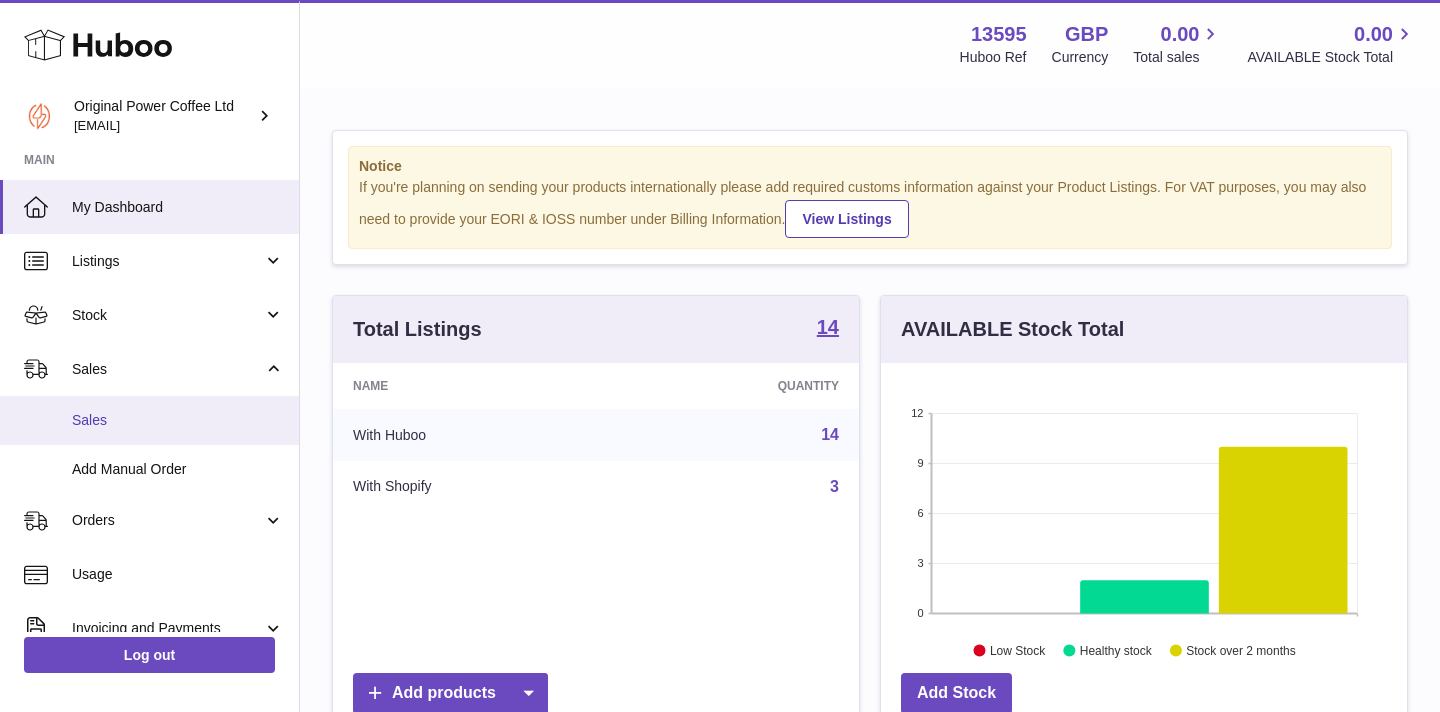 click on "Sales" at bounding box center [149, 420] 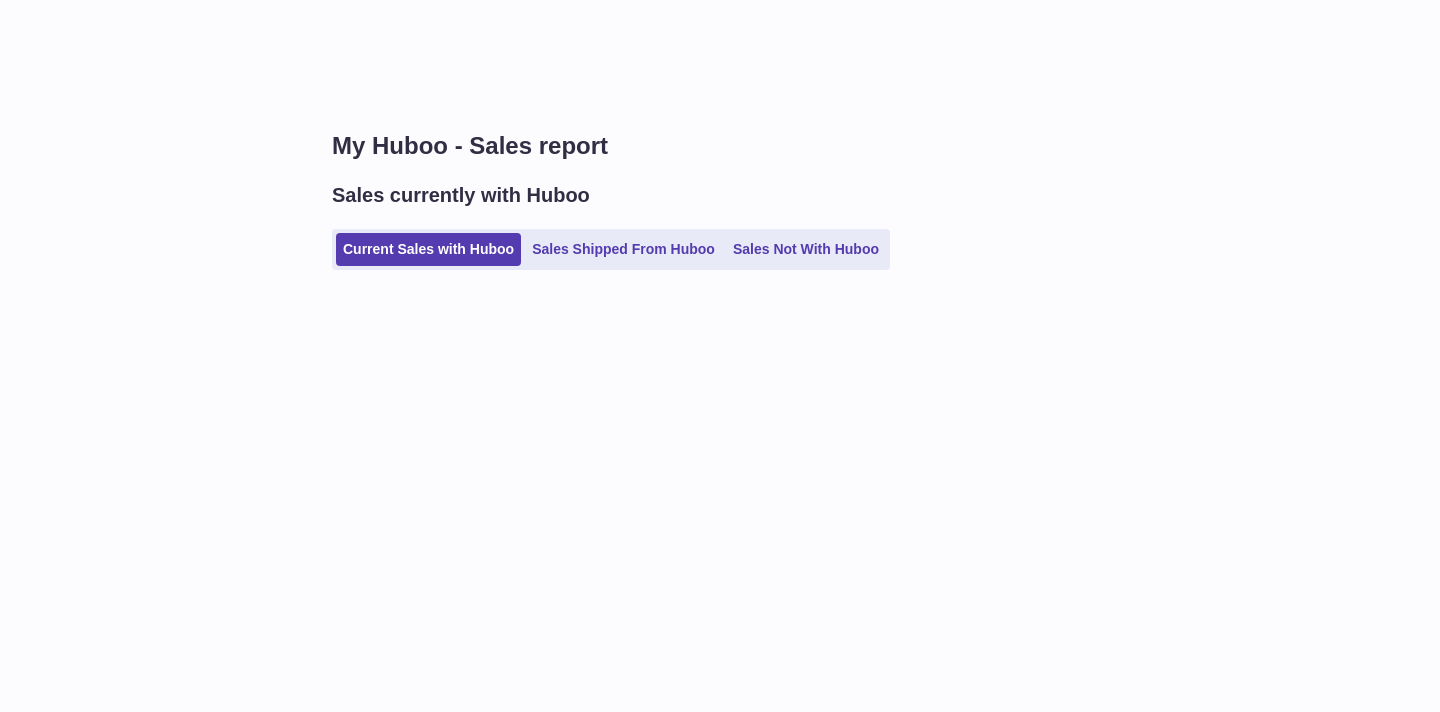 scroll, scrollTop: 0, scrollLeft: 0, axis: both 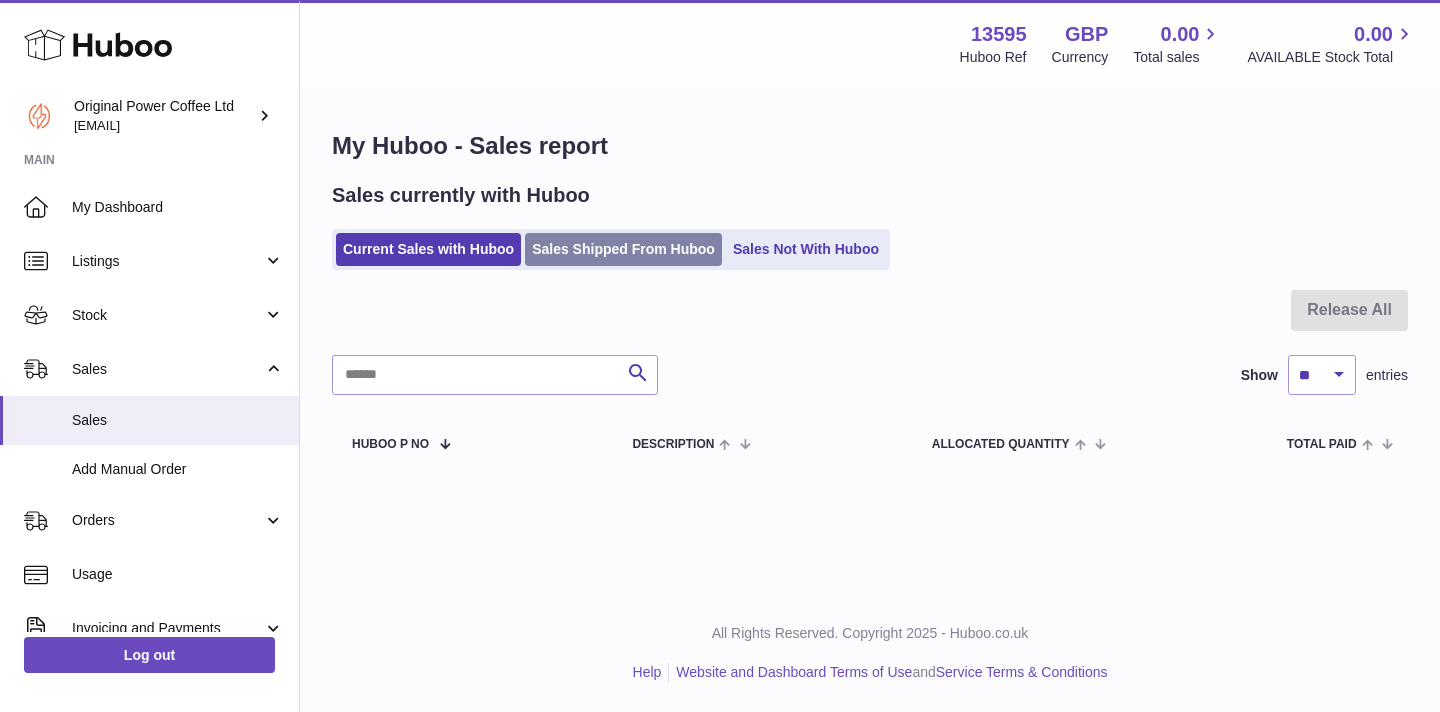 click on "Sales Shipped From Huboo" at bounding box center [623, 249] 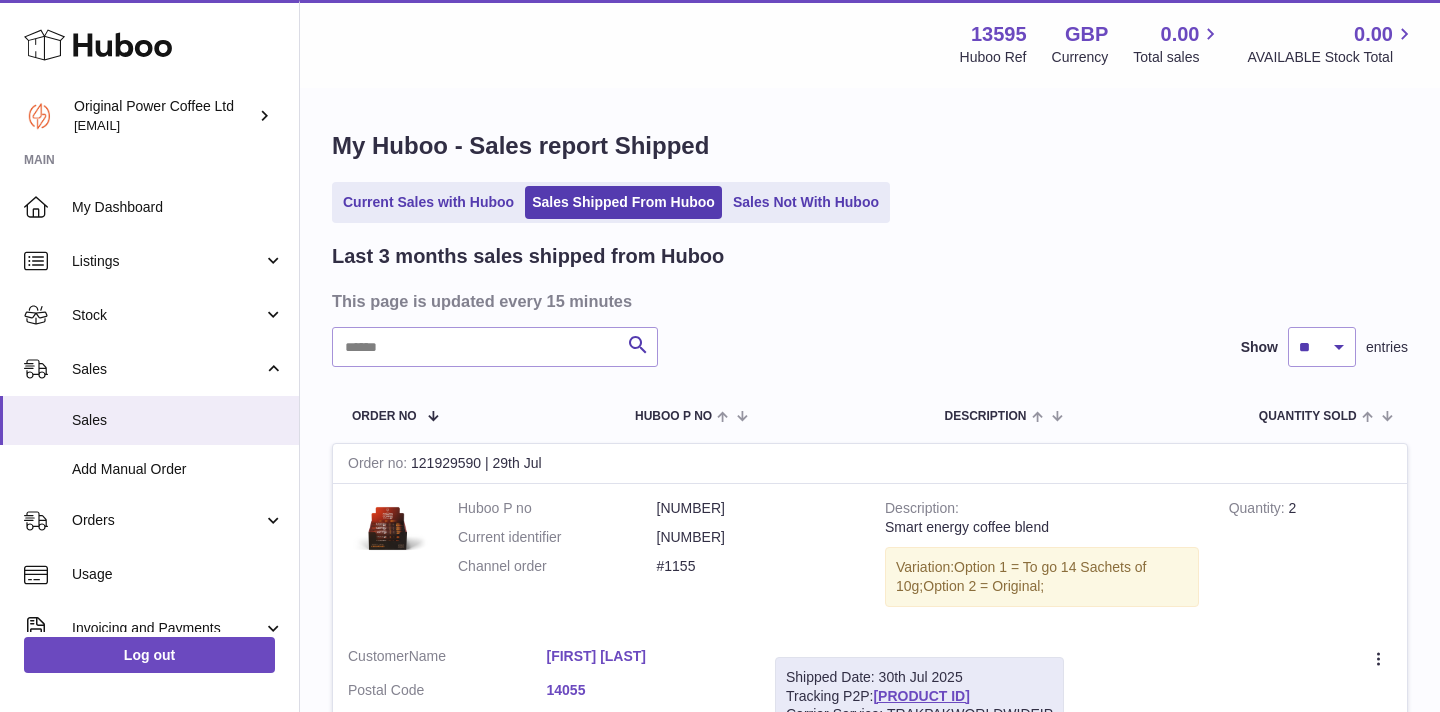 scroll, scrollTop: 0, scrollLeft: 0, axis: both 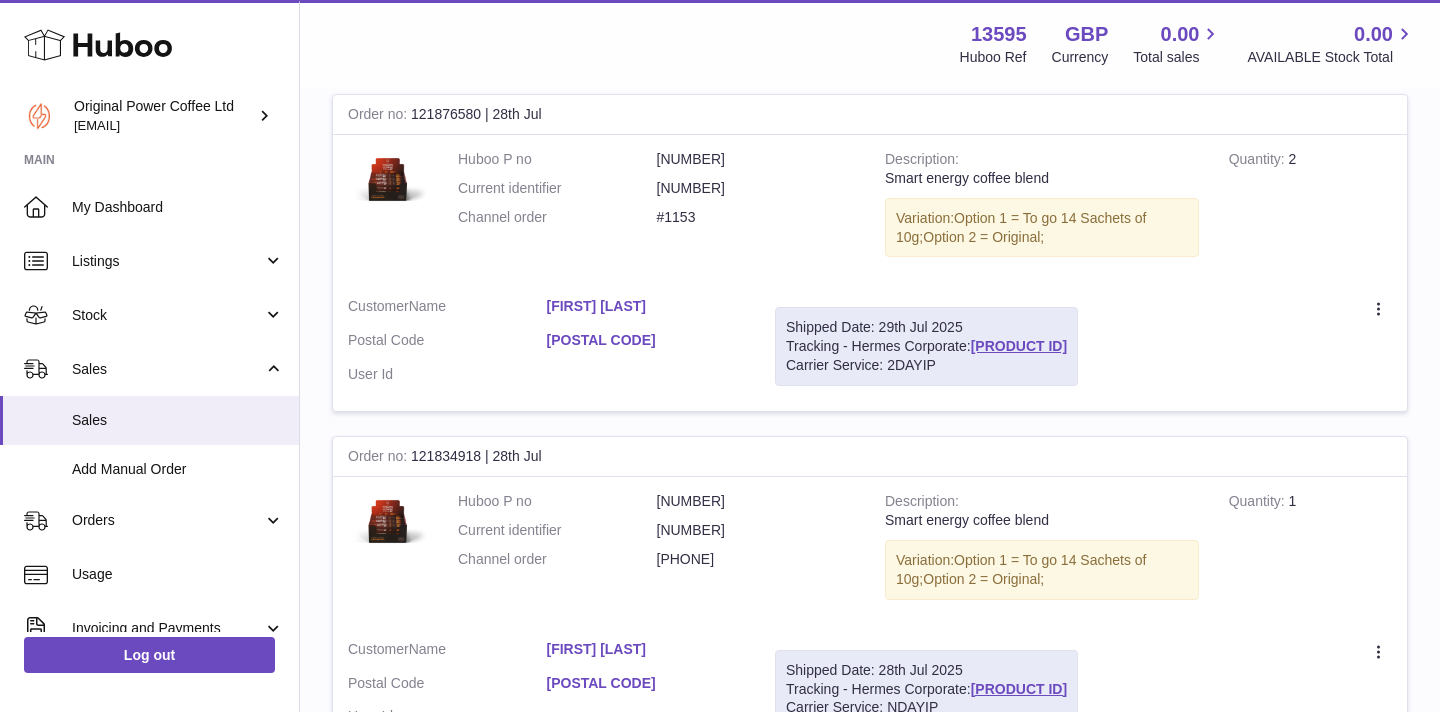 click on "[POSTAL CODE]" at bounding box center (646, 340) 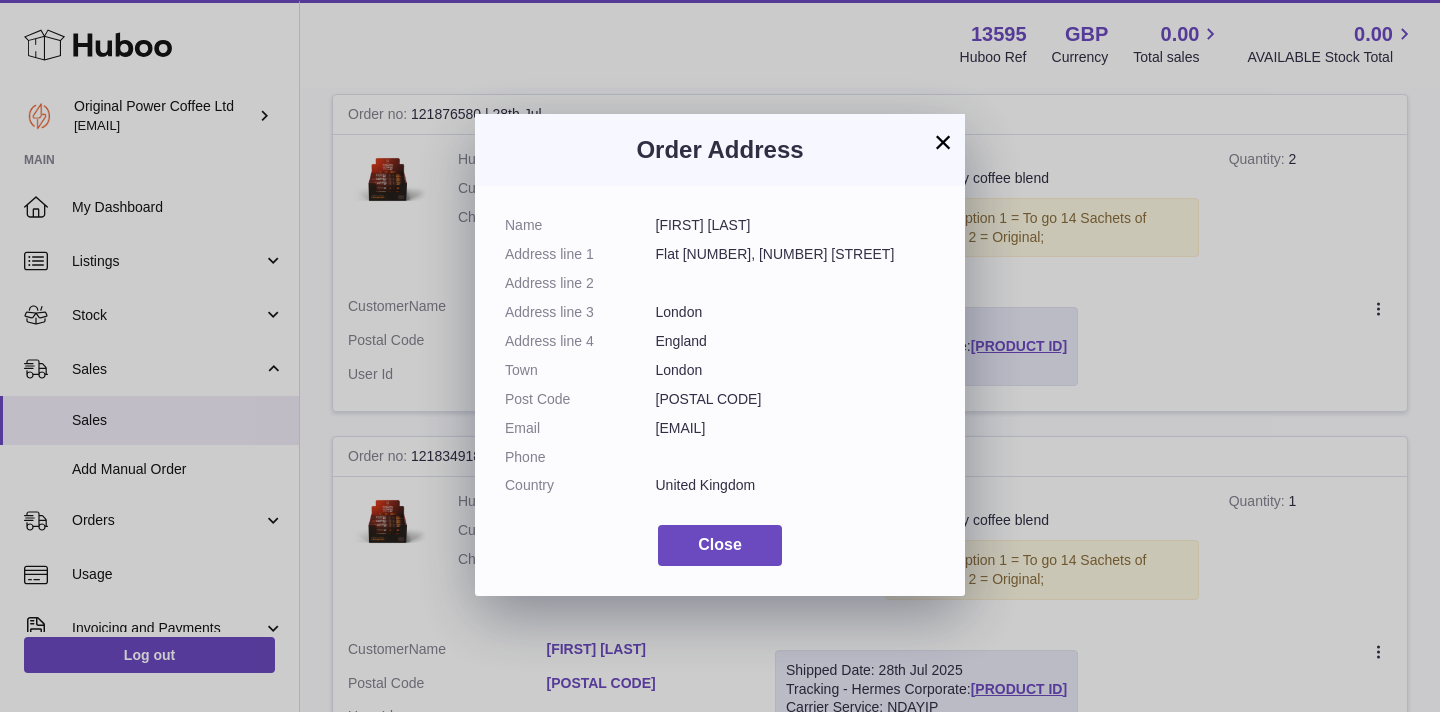 drag, startPoint x: 719, startPoint y: 398, endPoint x: 653, endPoint y: 399, distance: 66.007576 